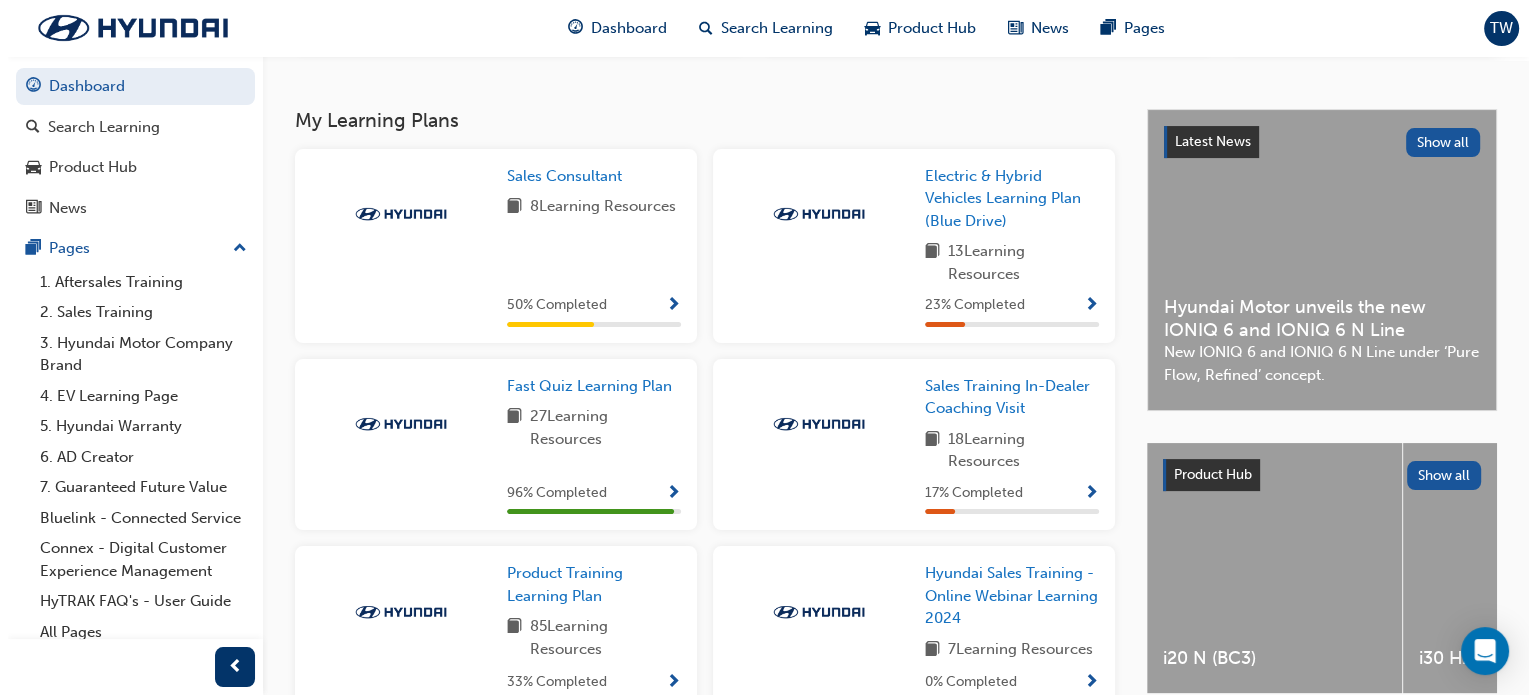 scroll, scrollTop: 0, scrollLeft: 0, axis: both 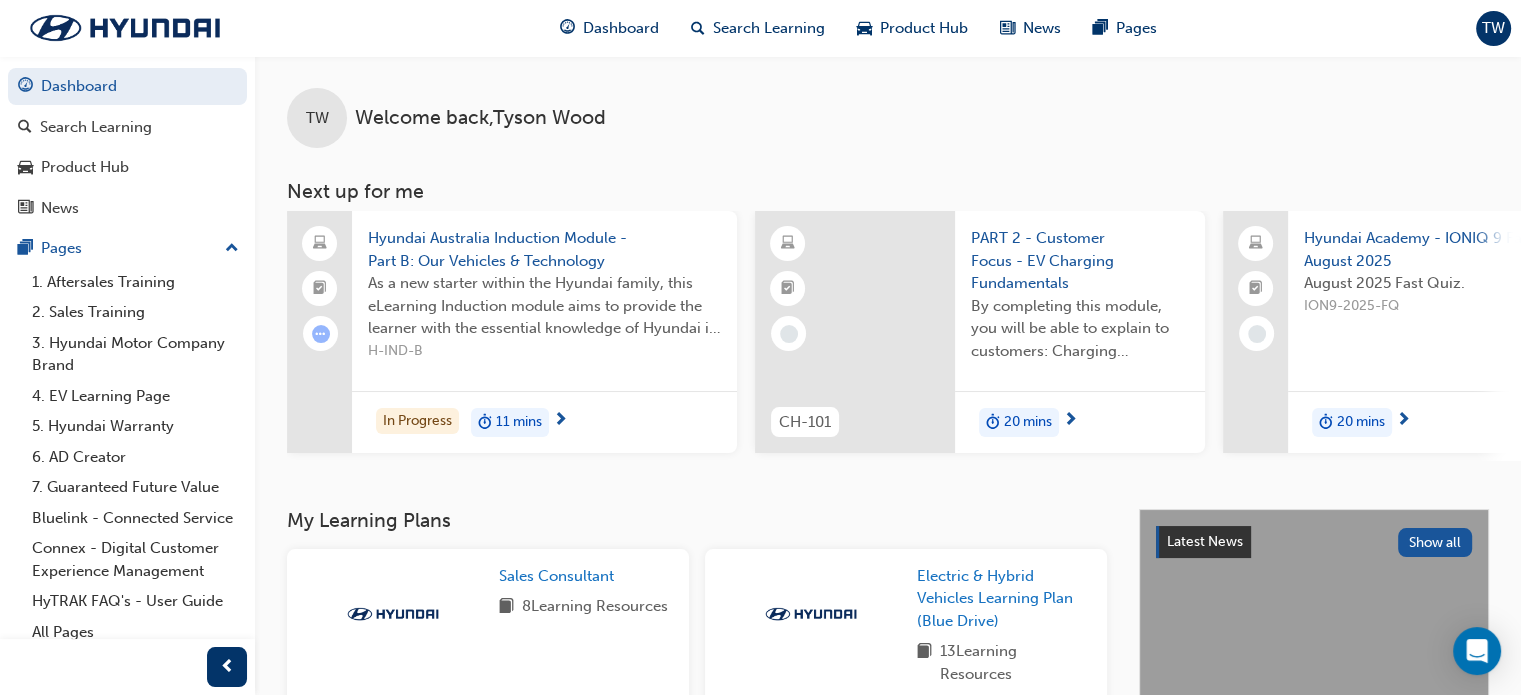 click on "Hyundai Academy - IONIQ 9 Fast Quiz - August 2025" at bounding box center [1480, 249] 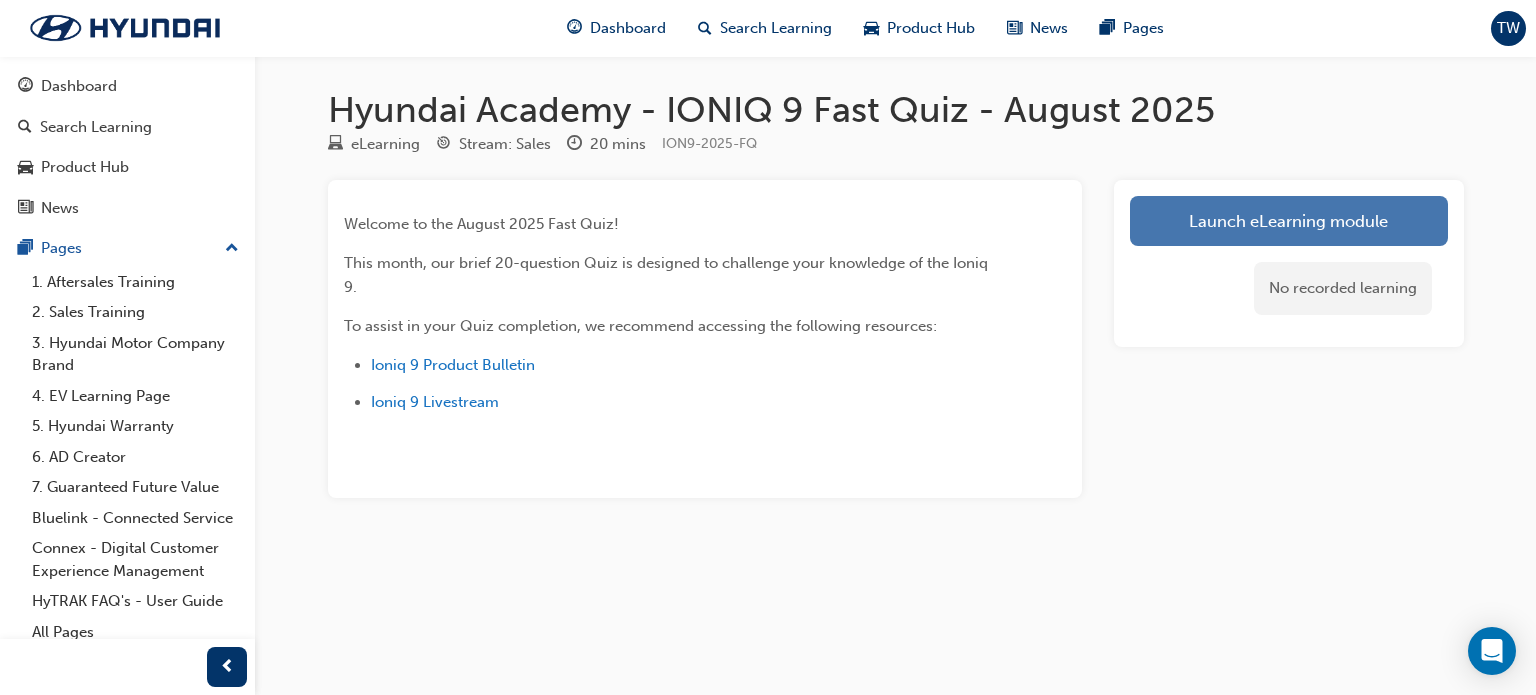 click on "Launch eLearning module" at bounding box center [1289, 221] 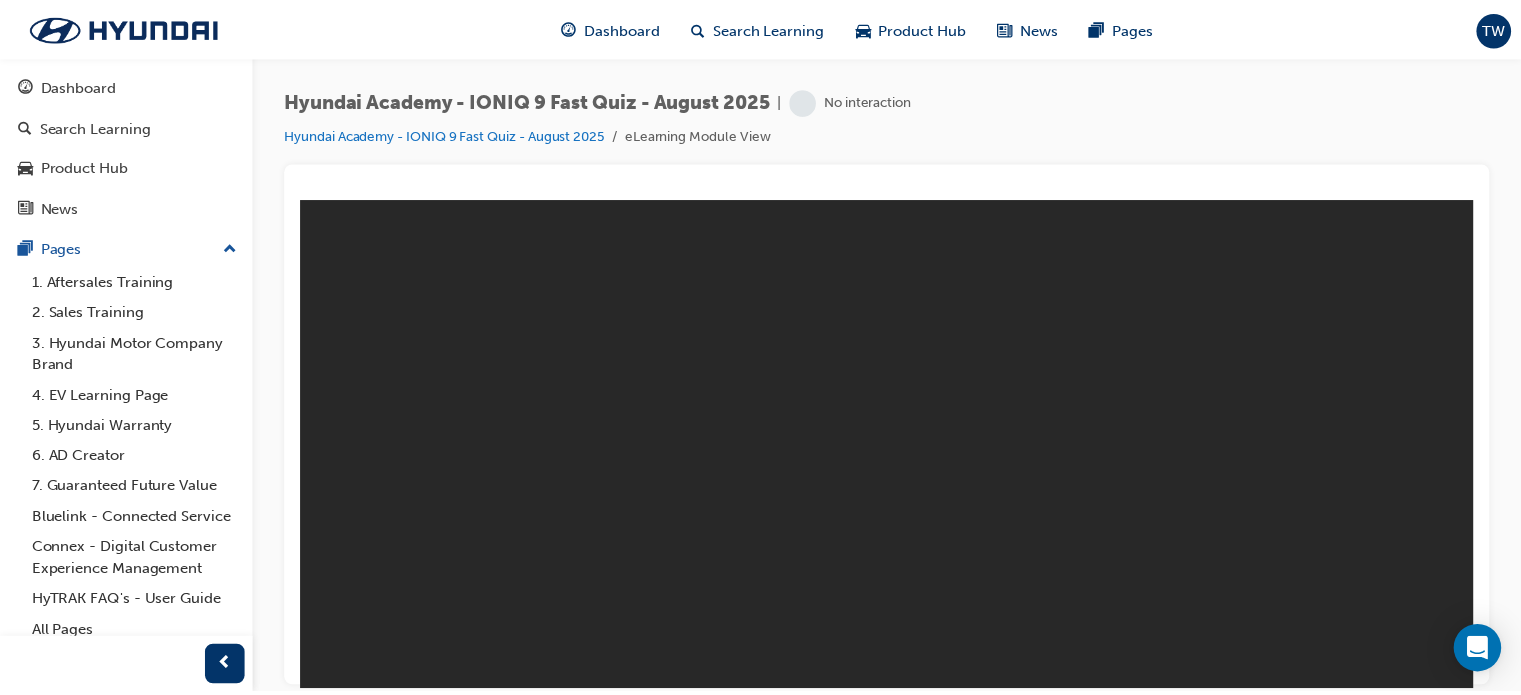 scroll, scrollTop: 0, scrollLeft: 0, axis: both 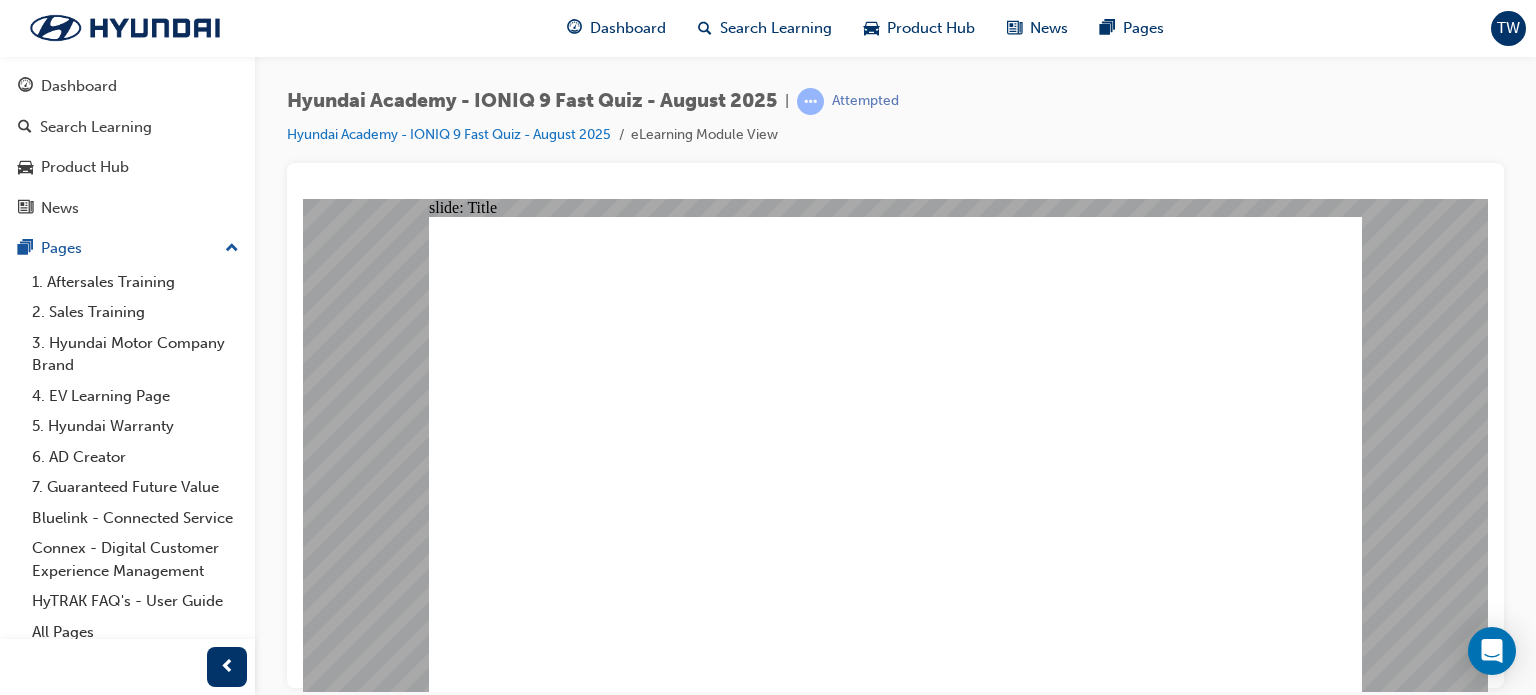 click 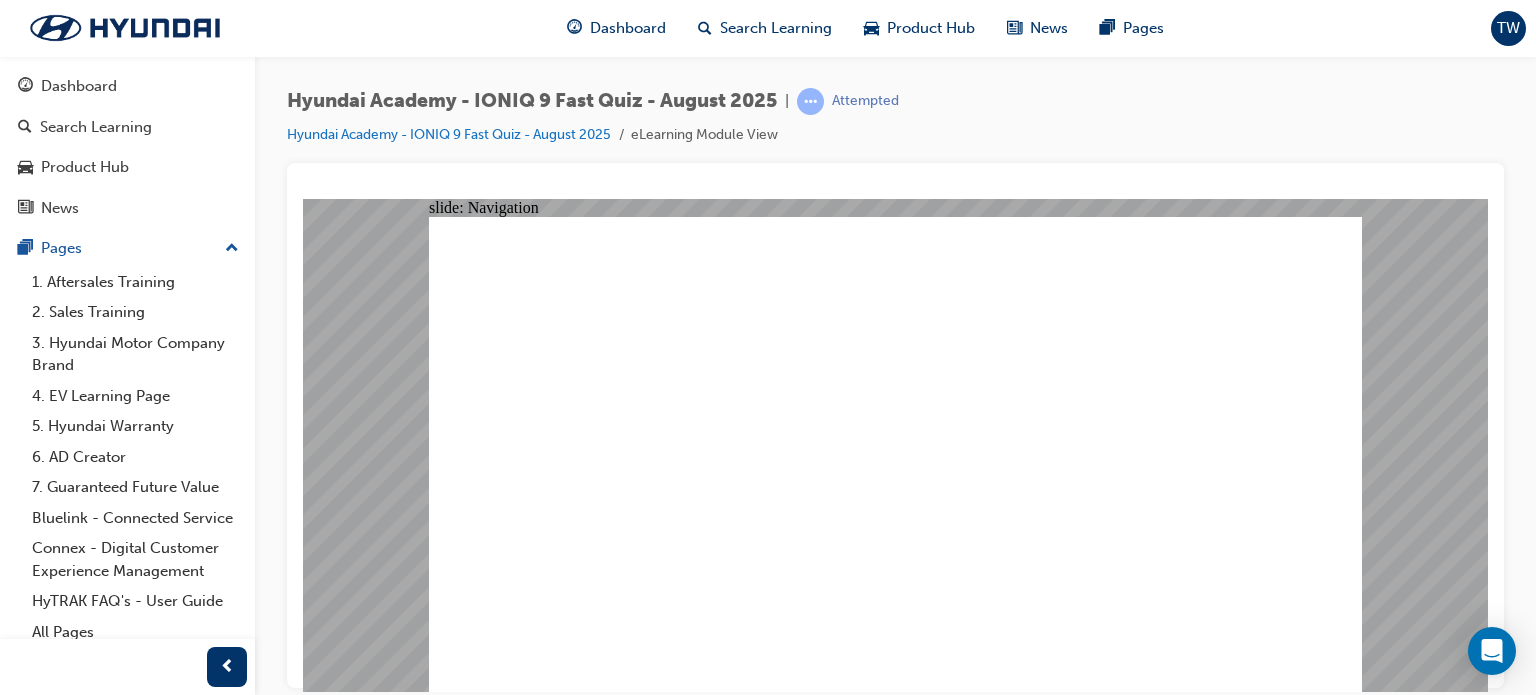 click 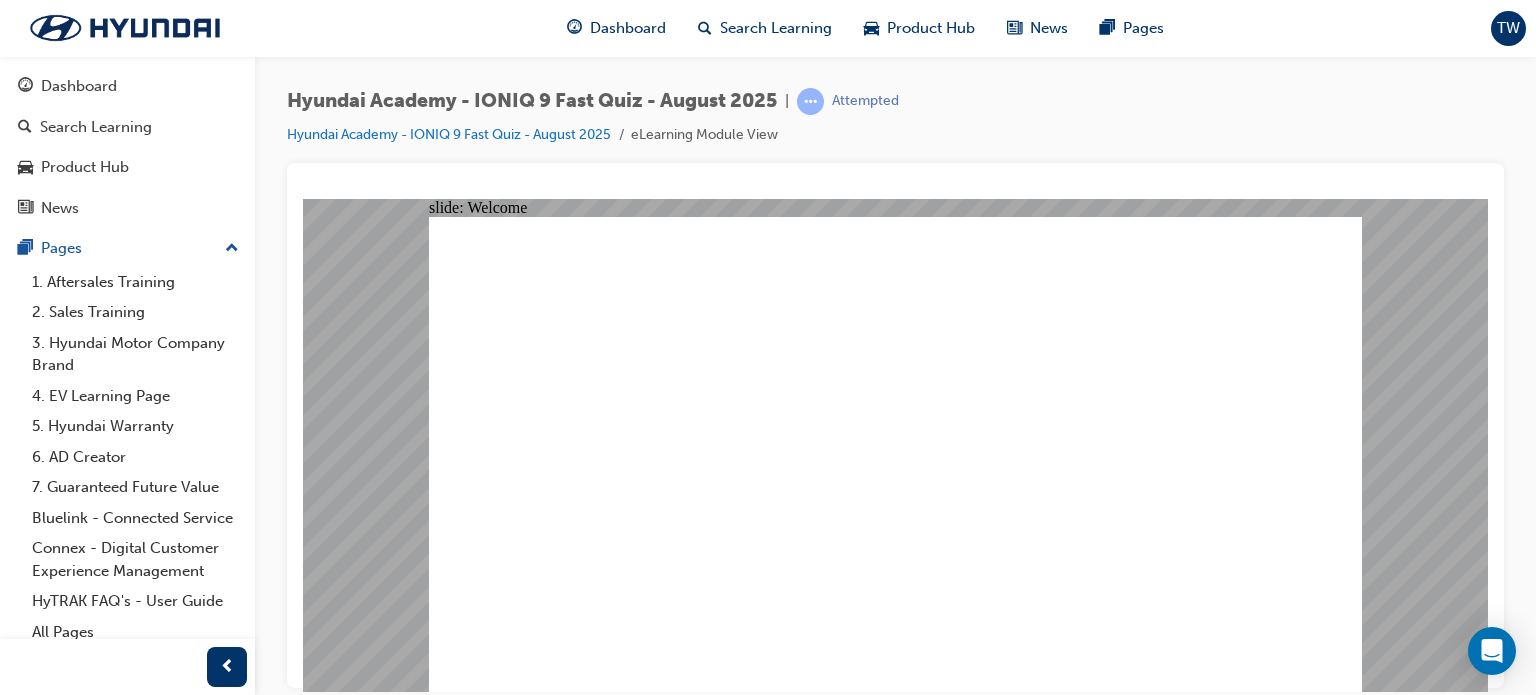 click 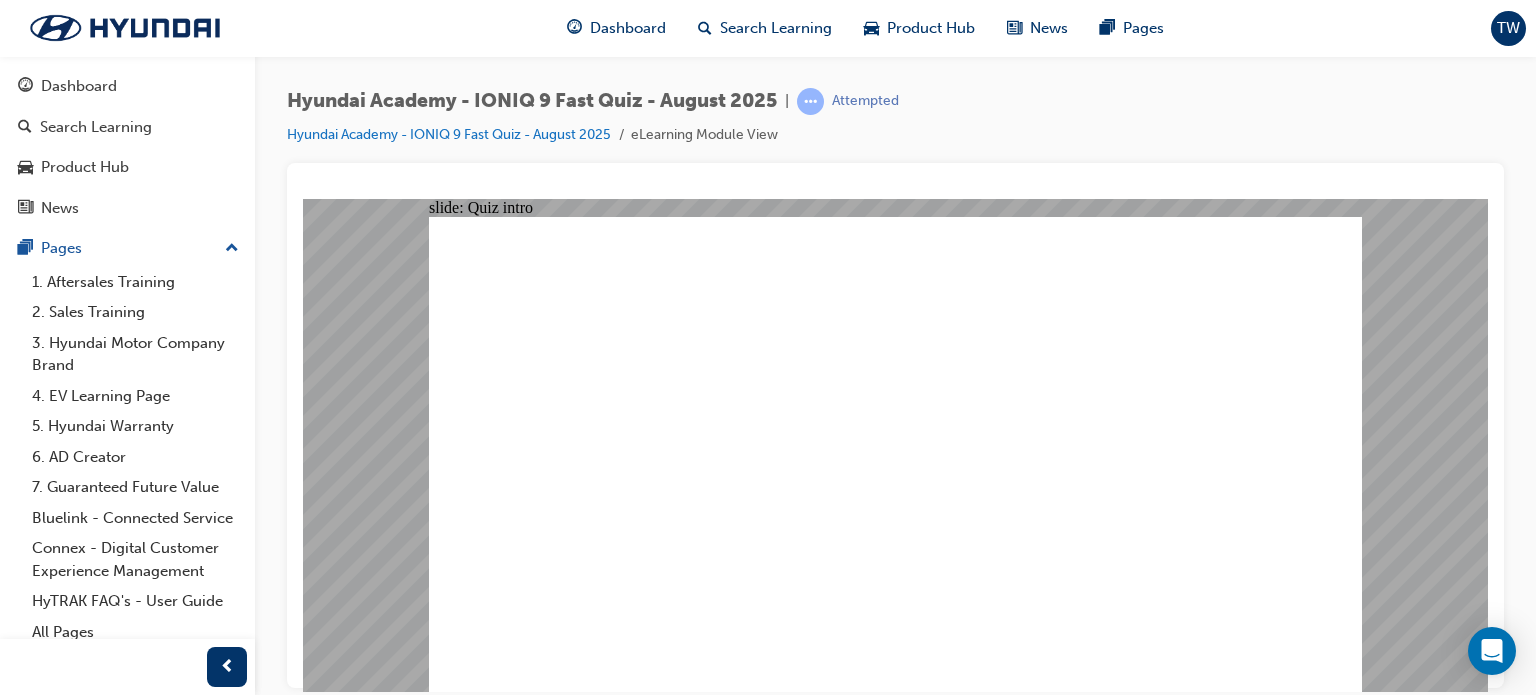 click 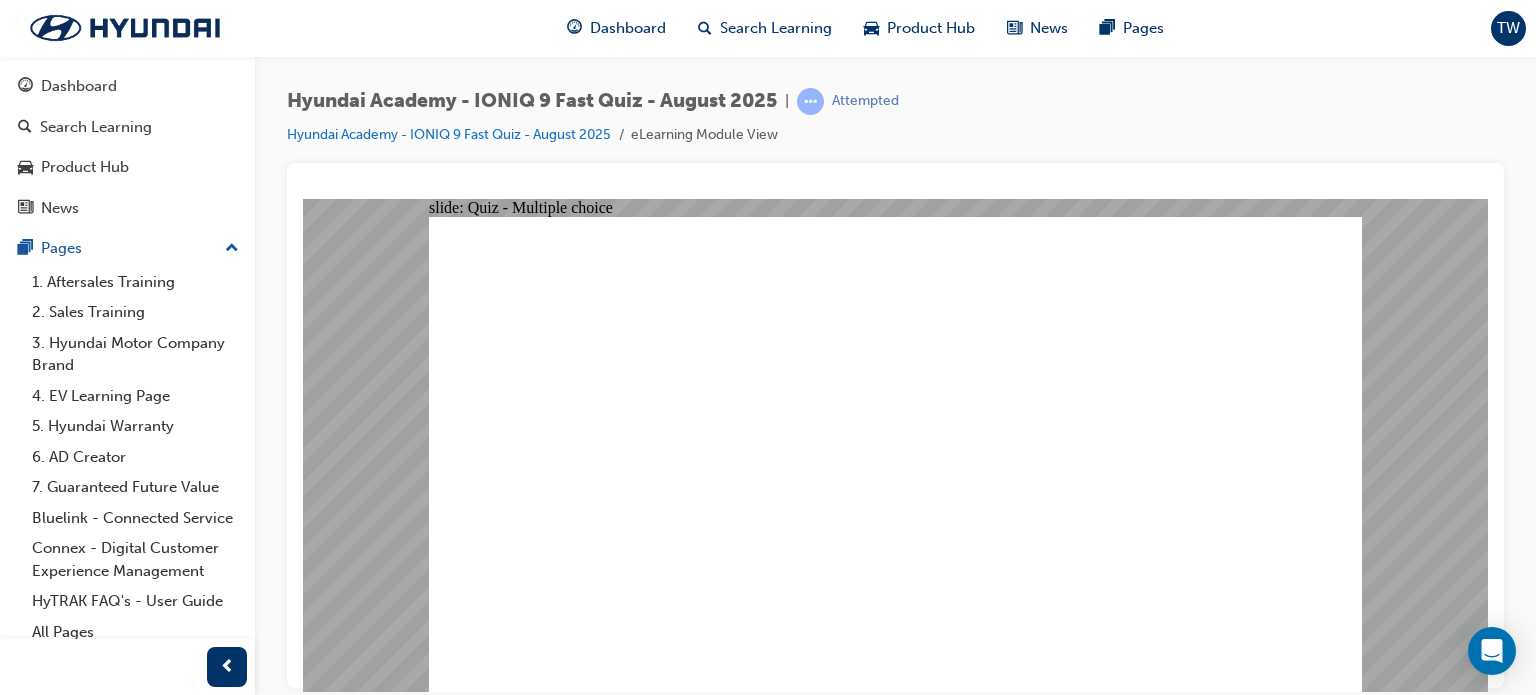 click 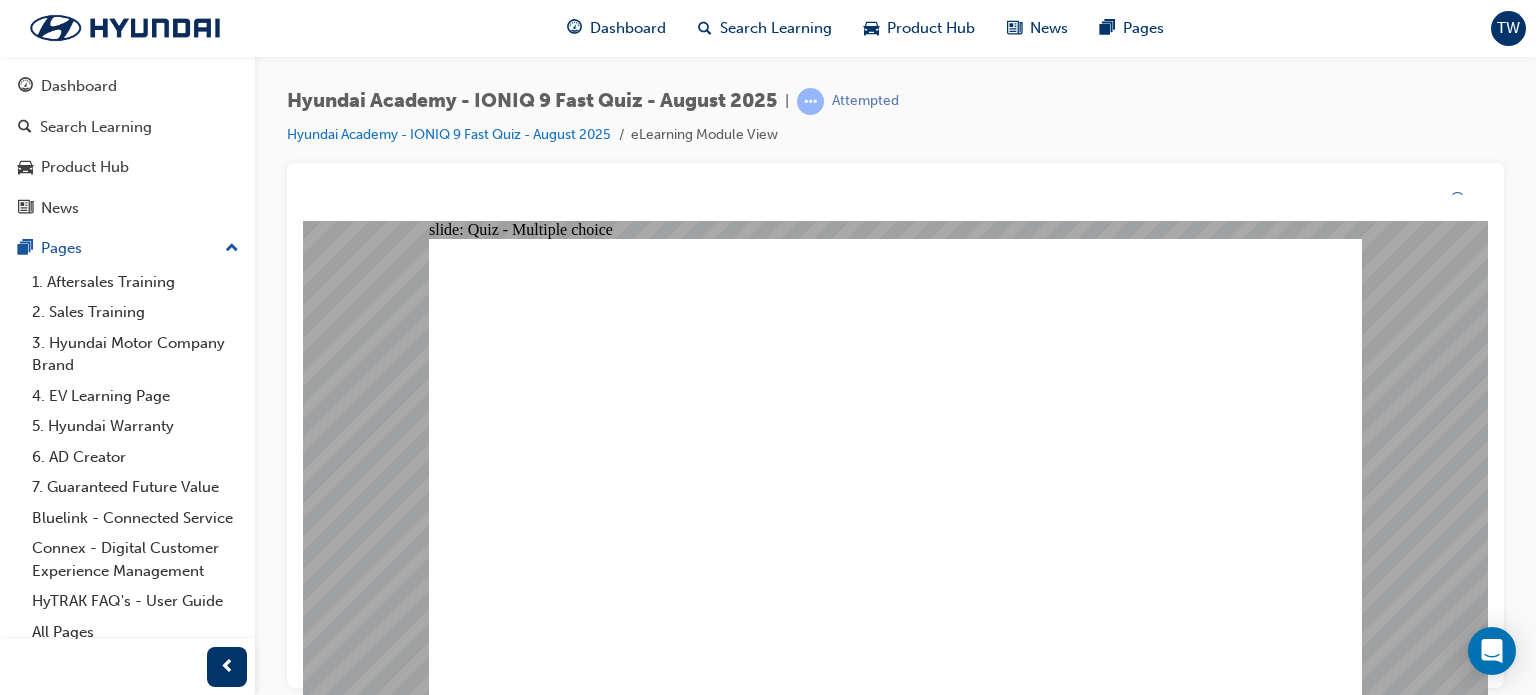 click on "You did not select the correct response. Close" at bounding box center (895, 2885) 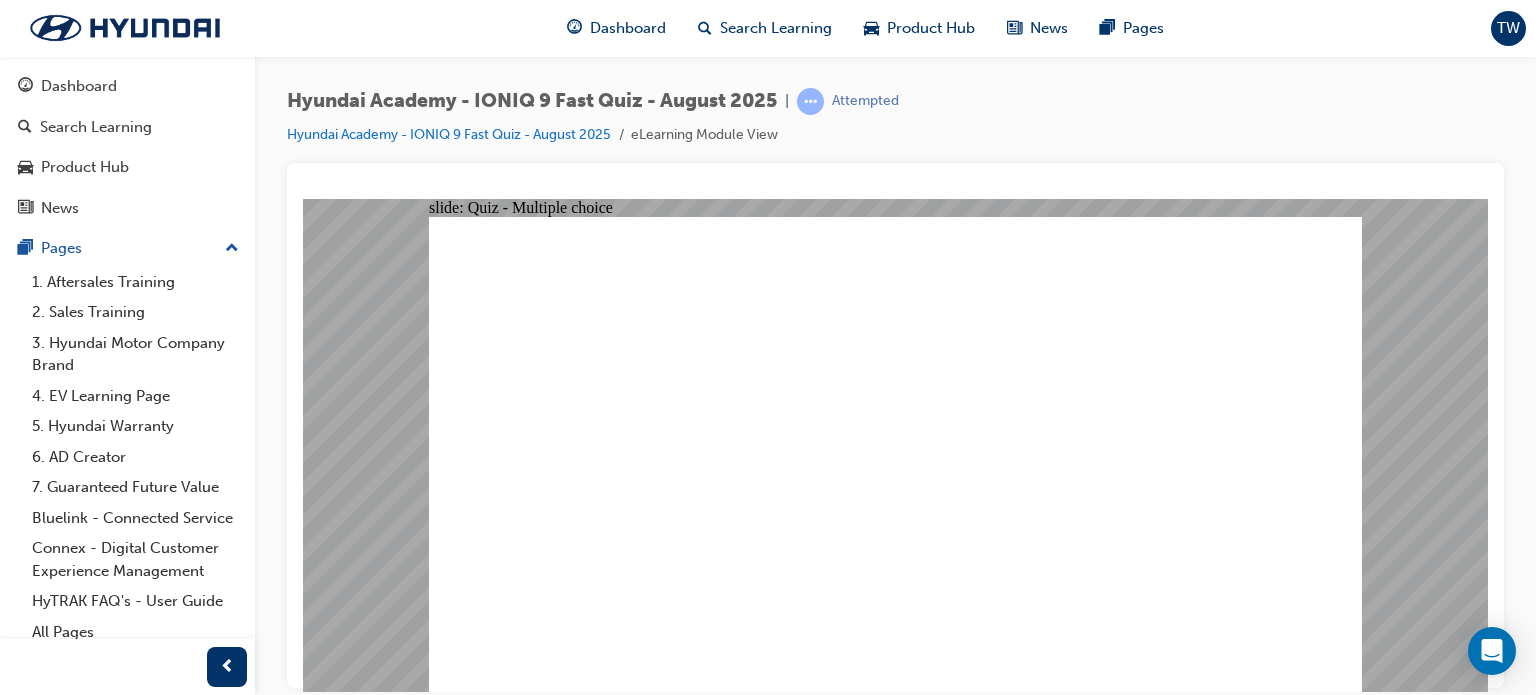 click 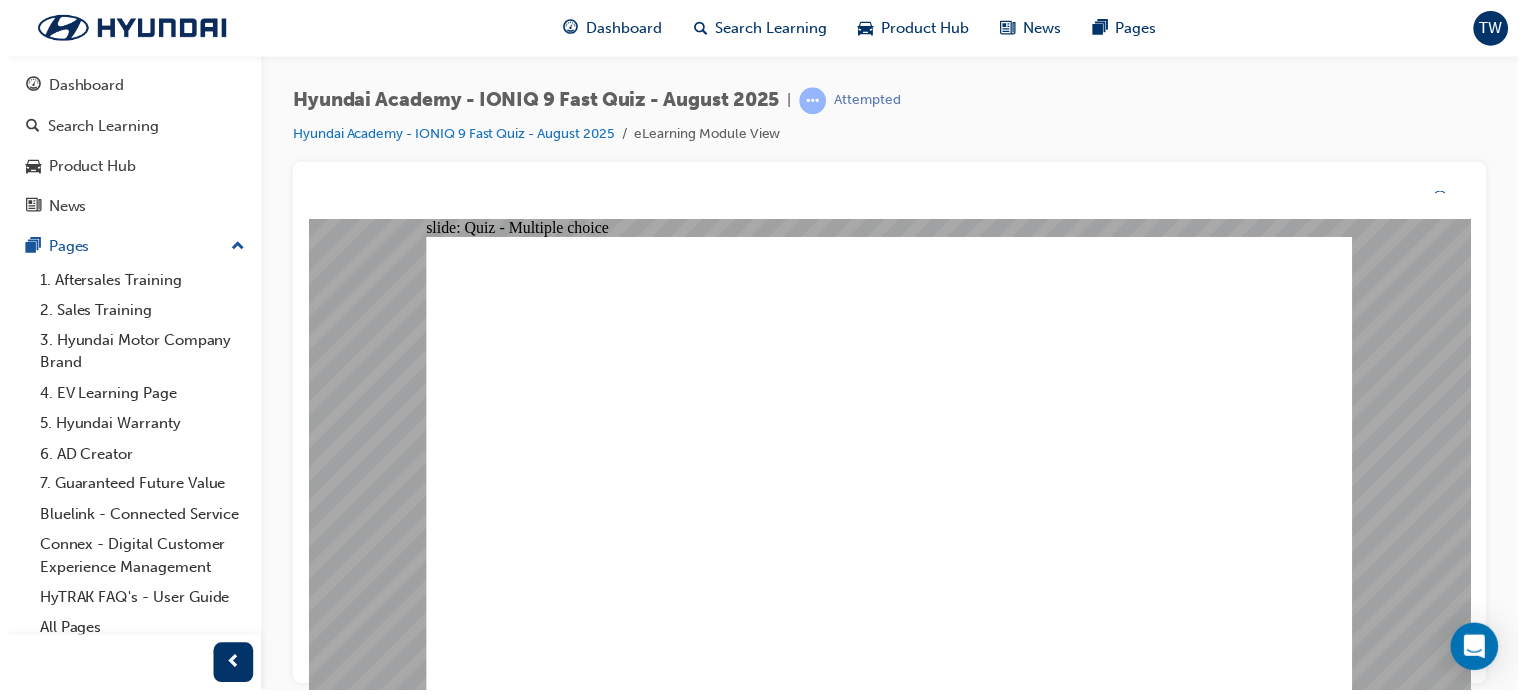 click 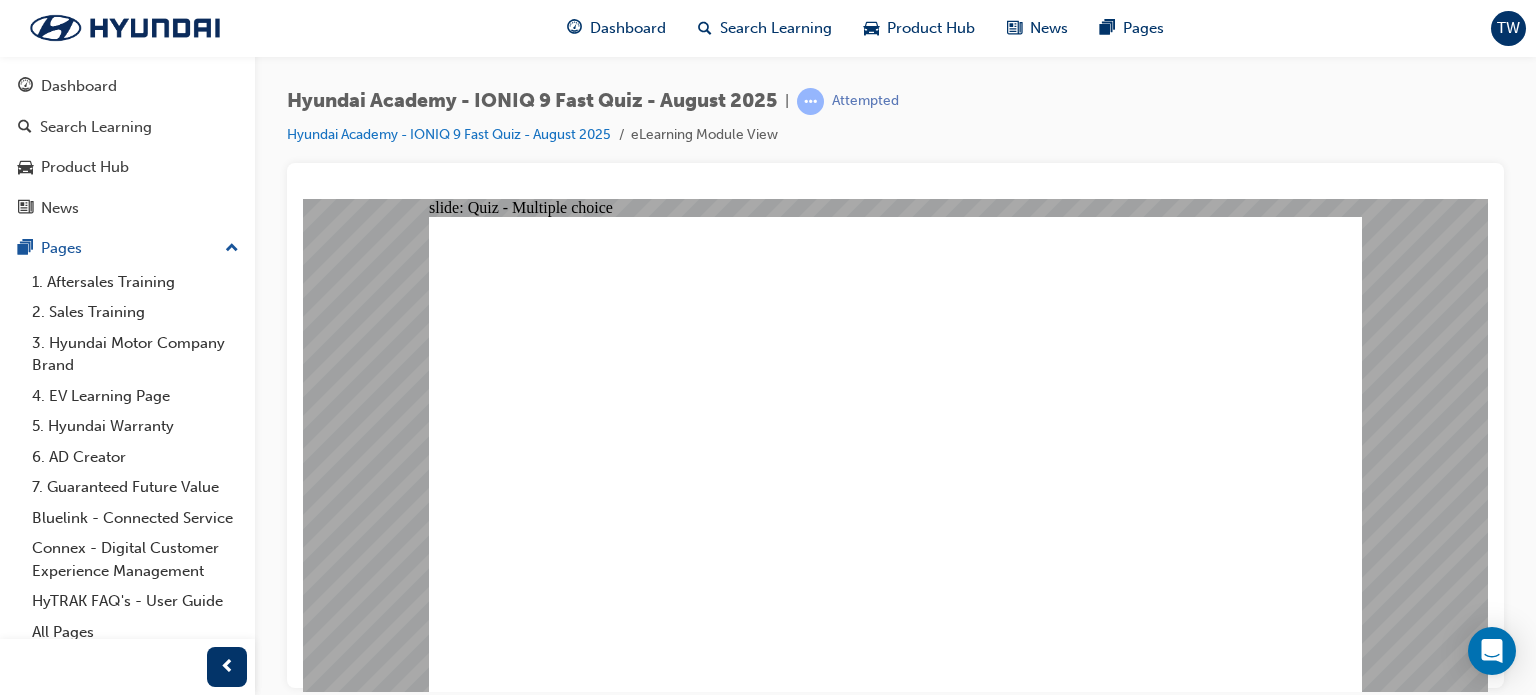 click 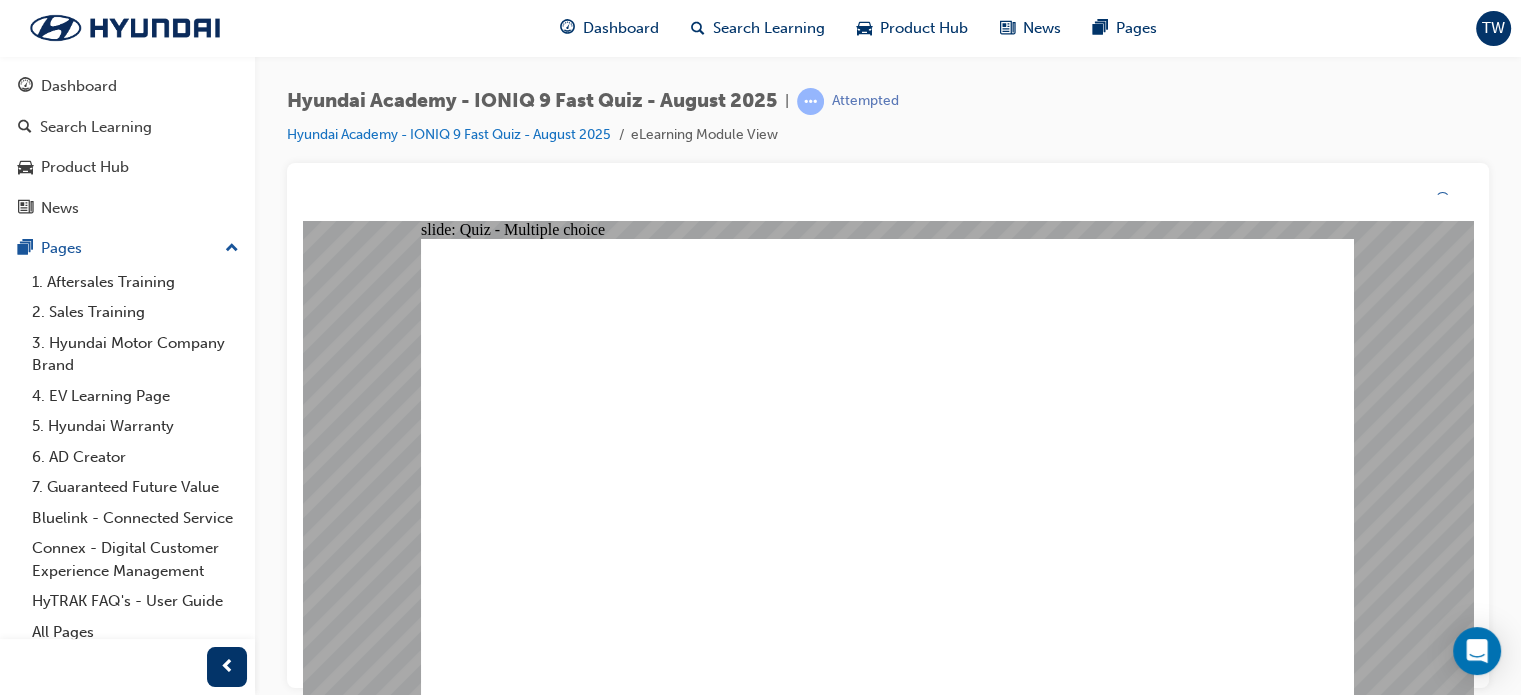 click 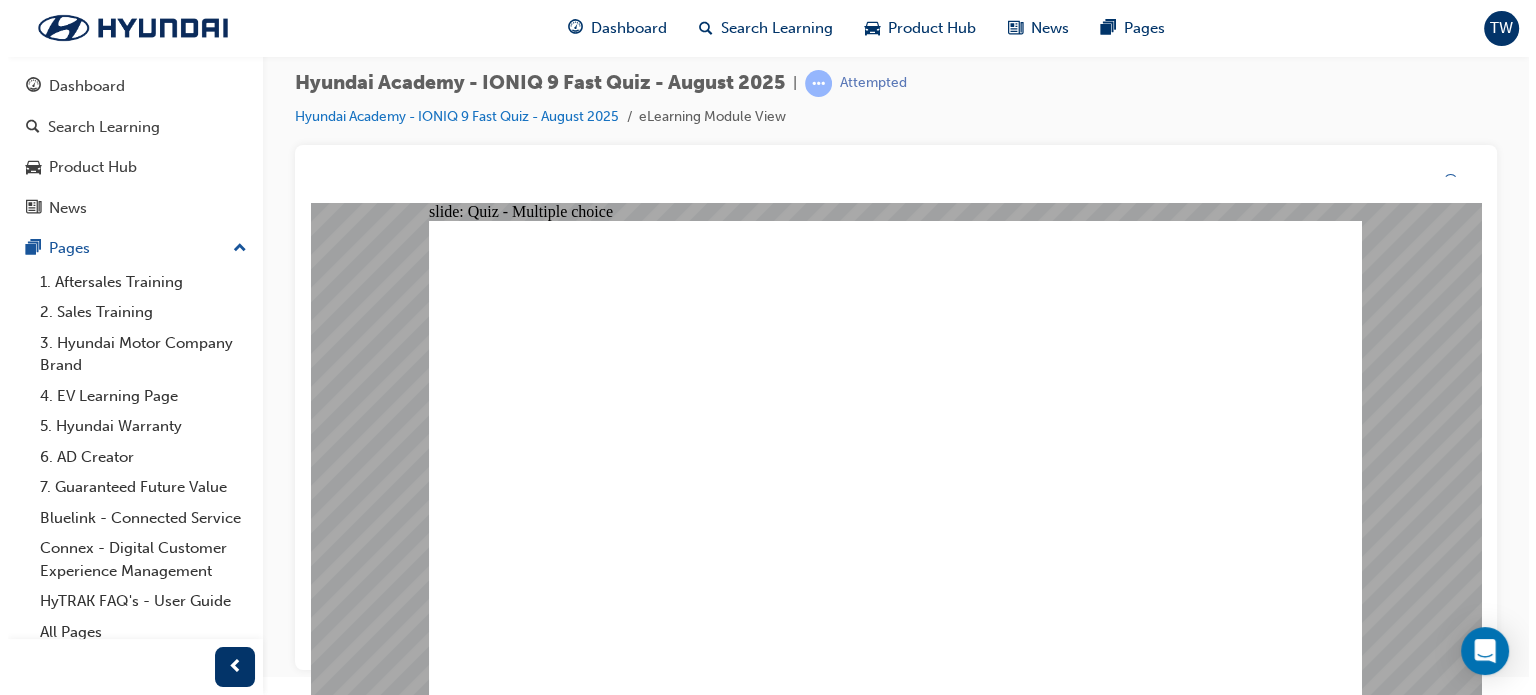 scroll, scrollTop: 0, scrollLeft: 0, axis: both 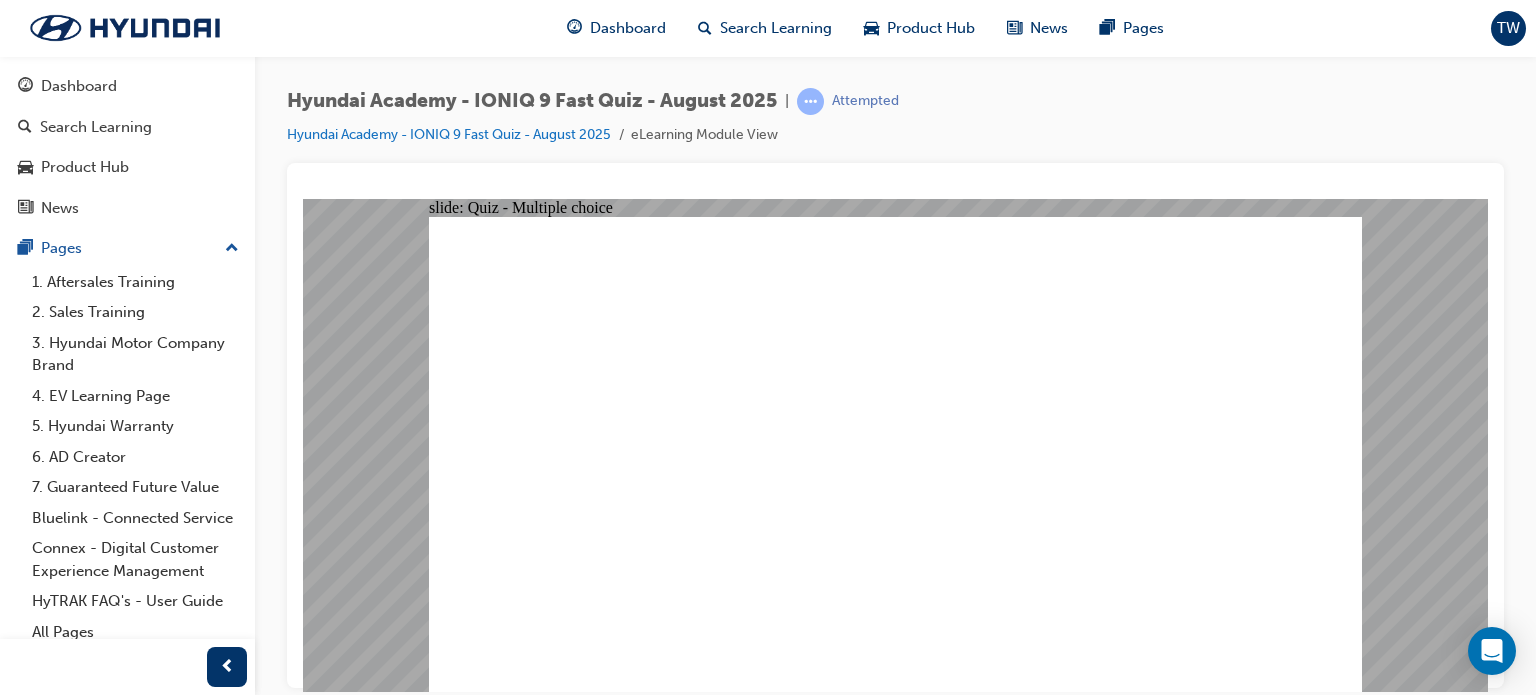 click 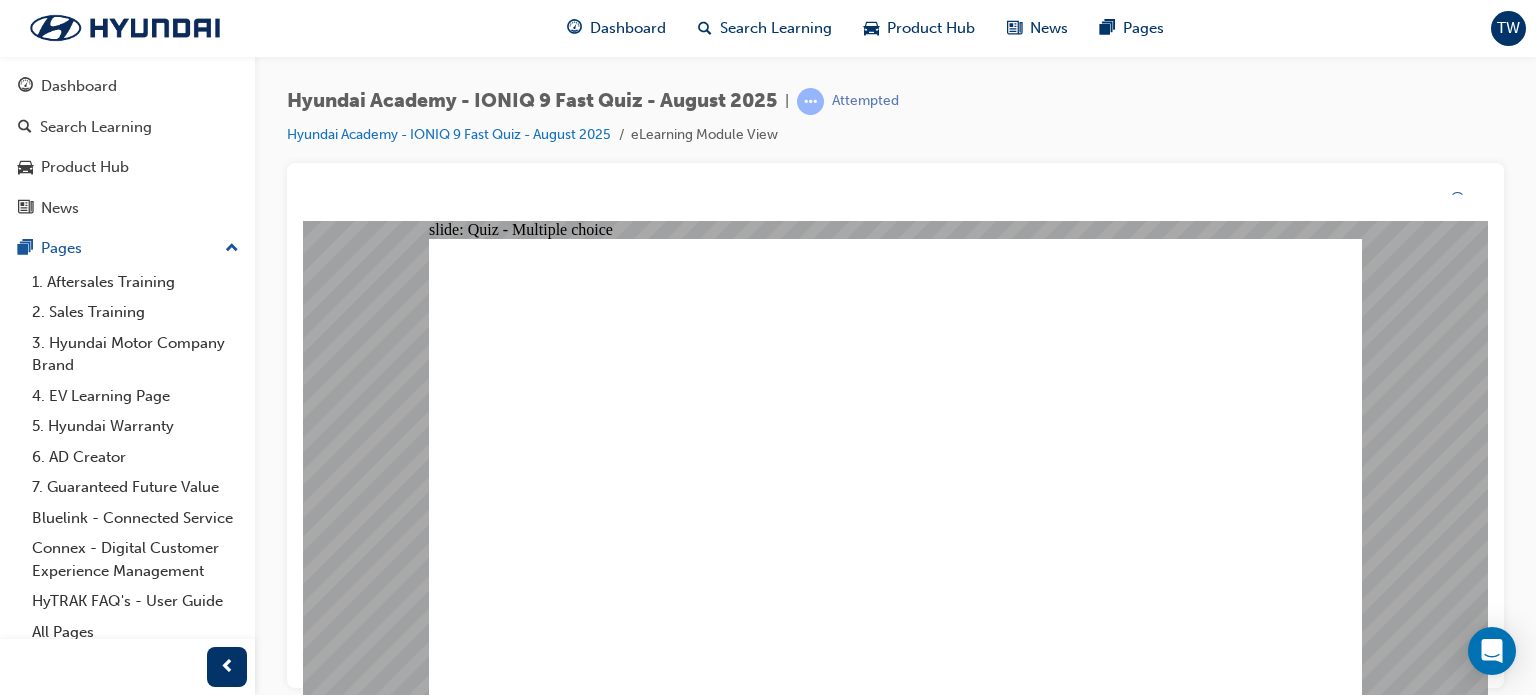 click 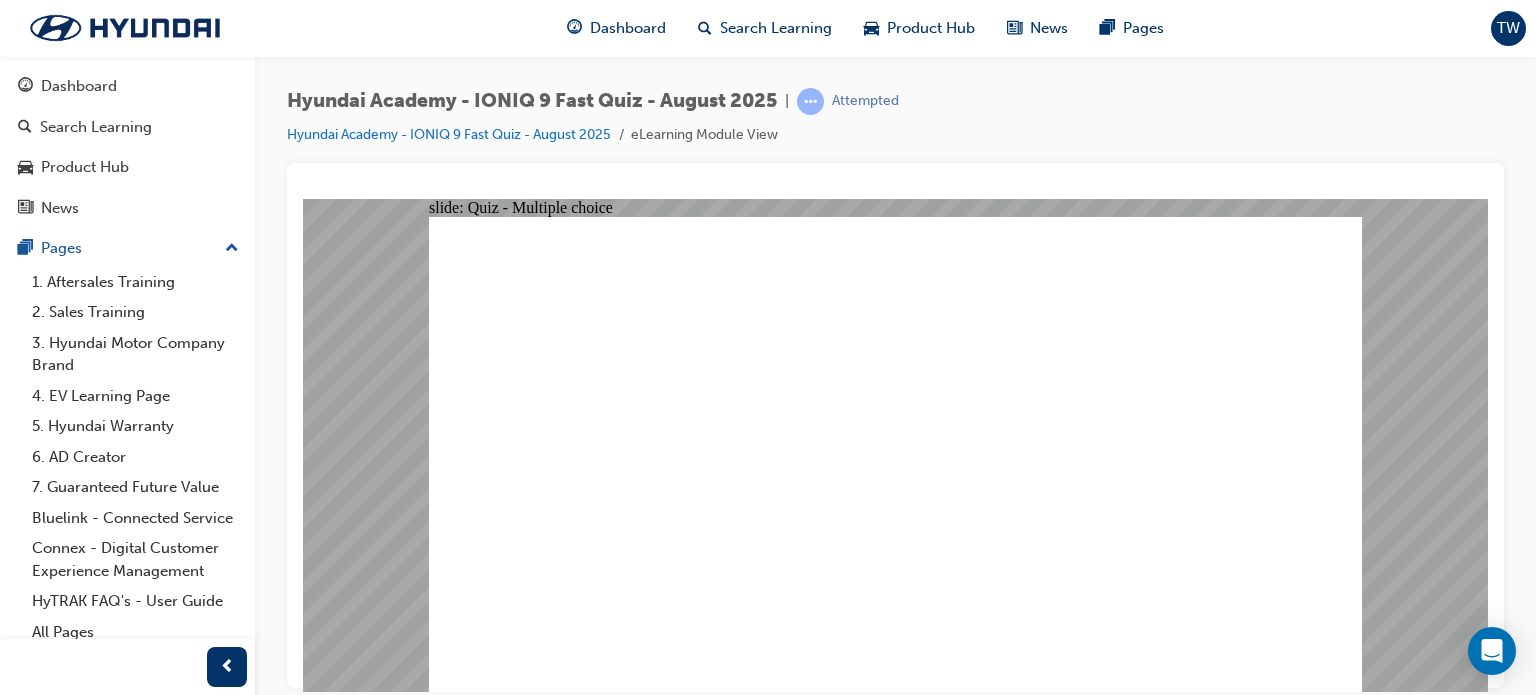click 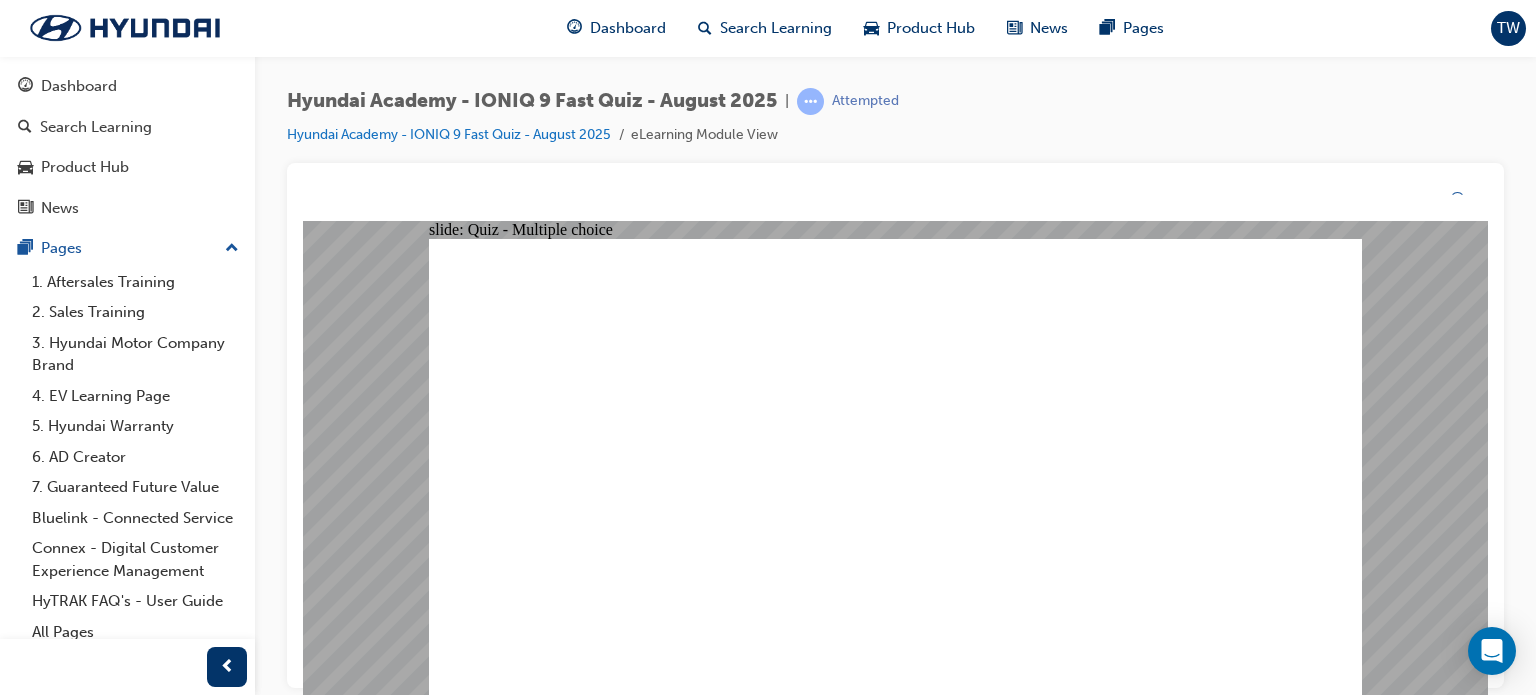 click on "That's right! You selected the correct response. Close" at bounding box center (895, 2885) 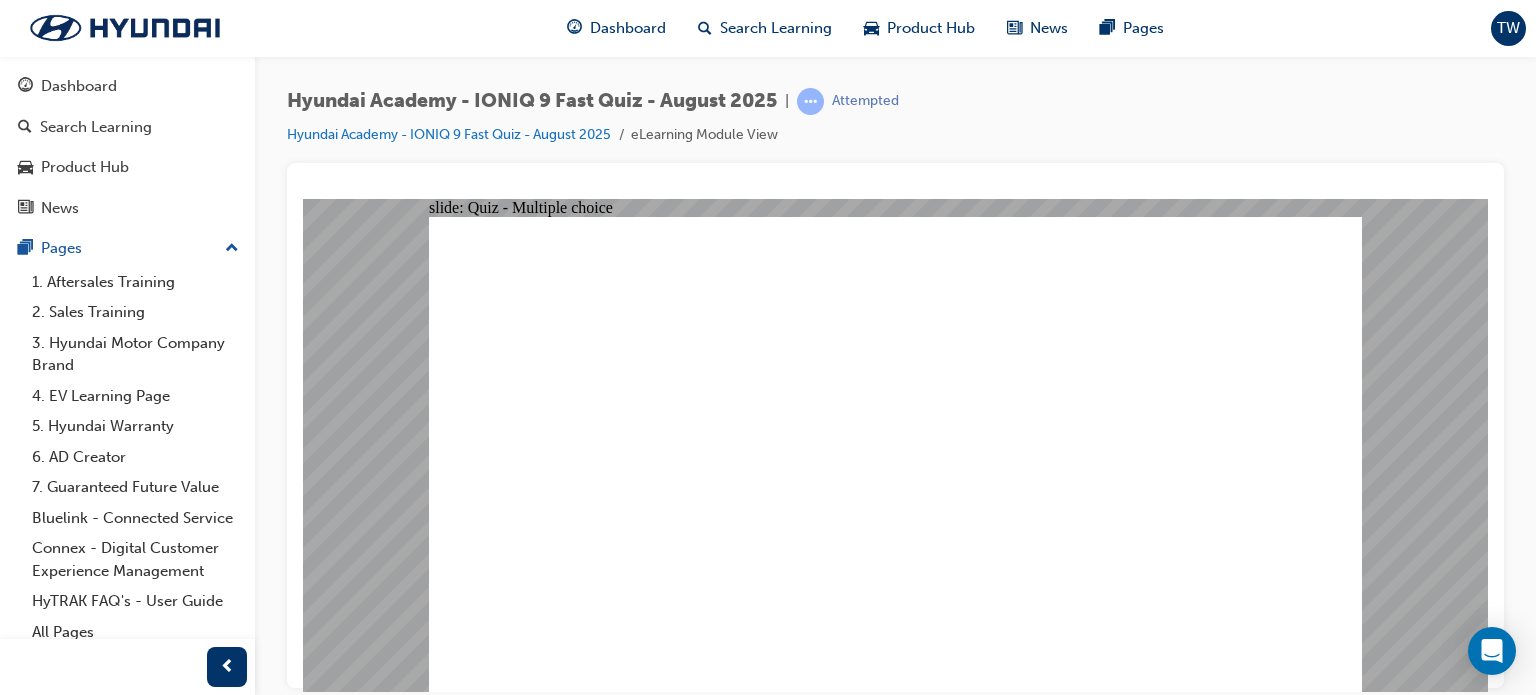 click 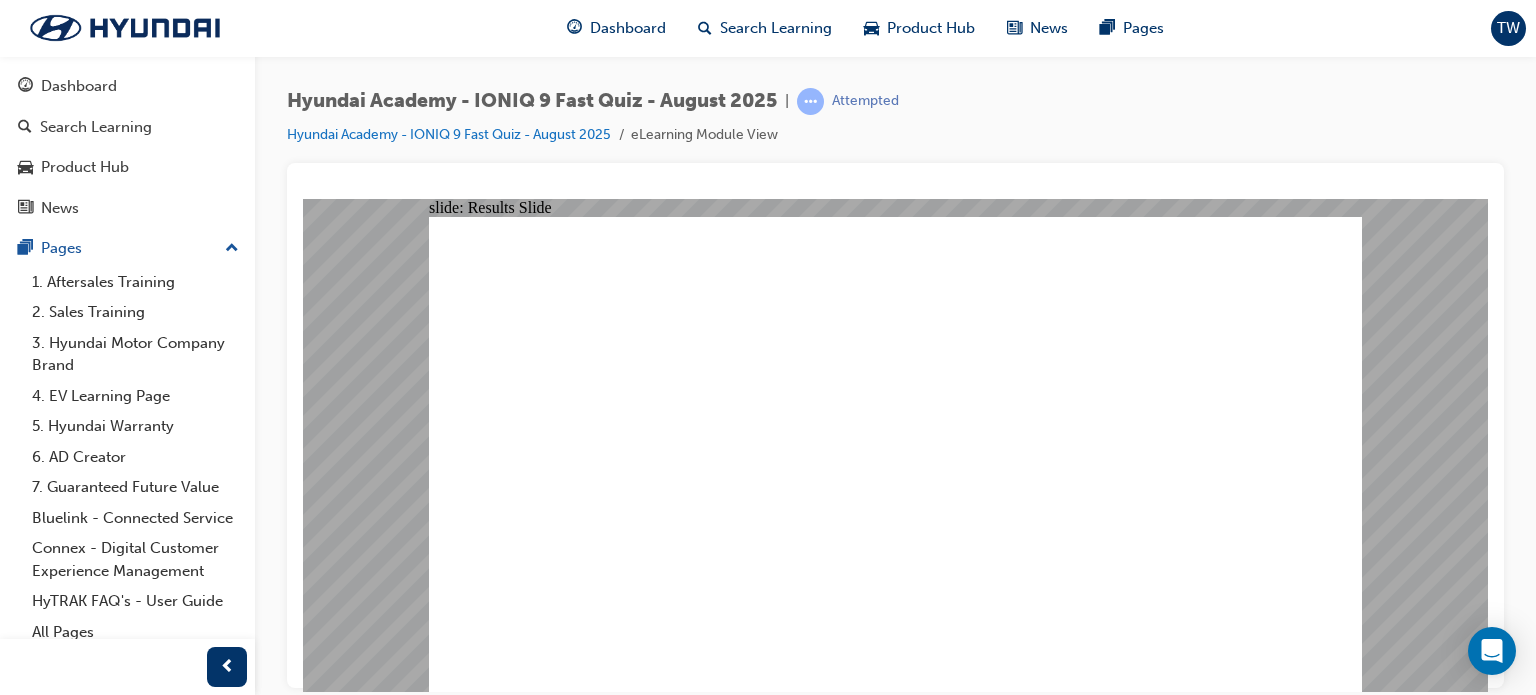 click 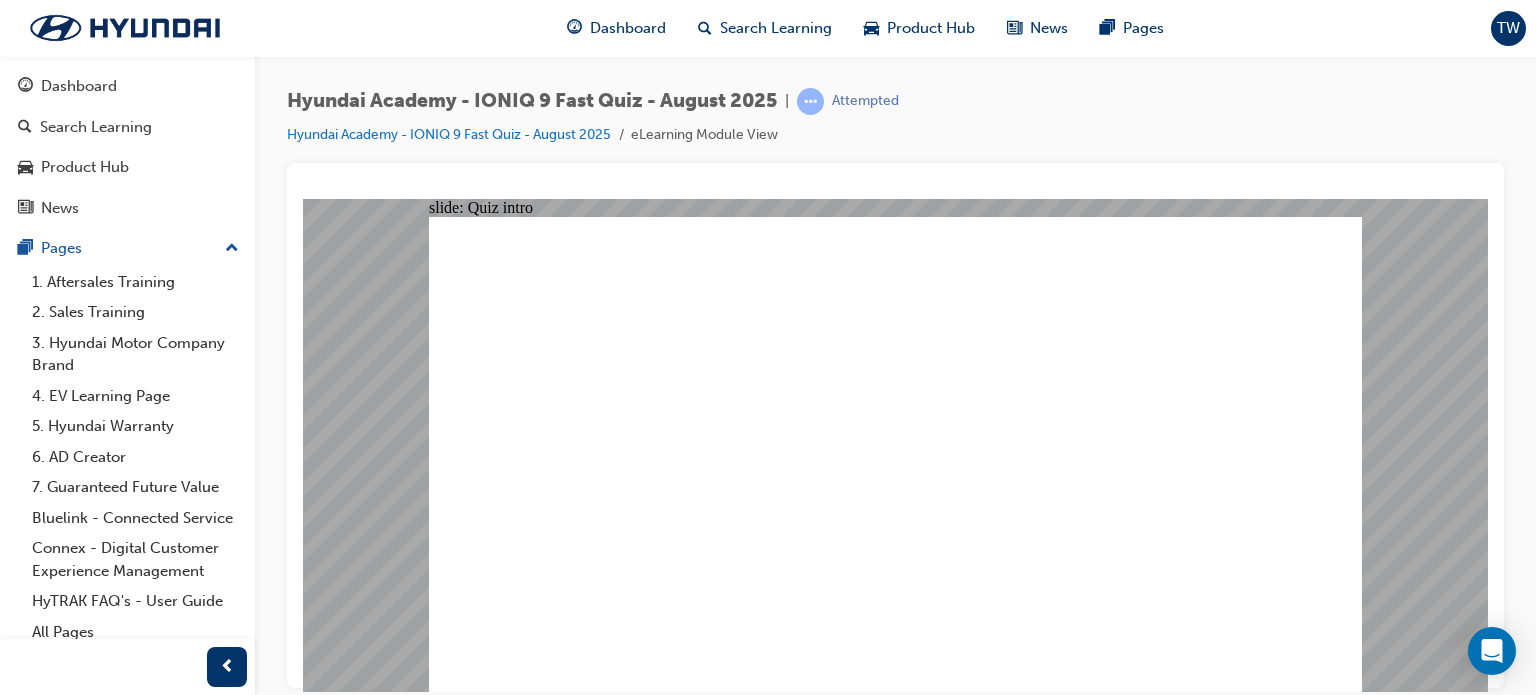 click 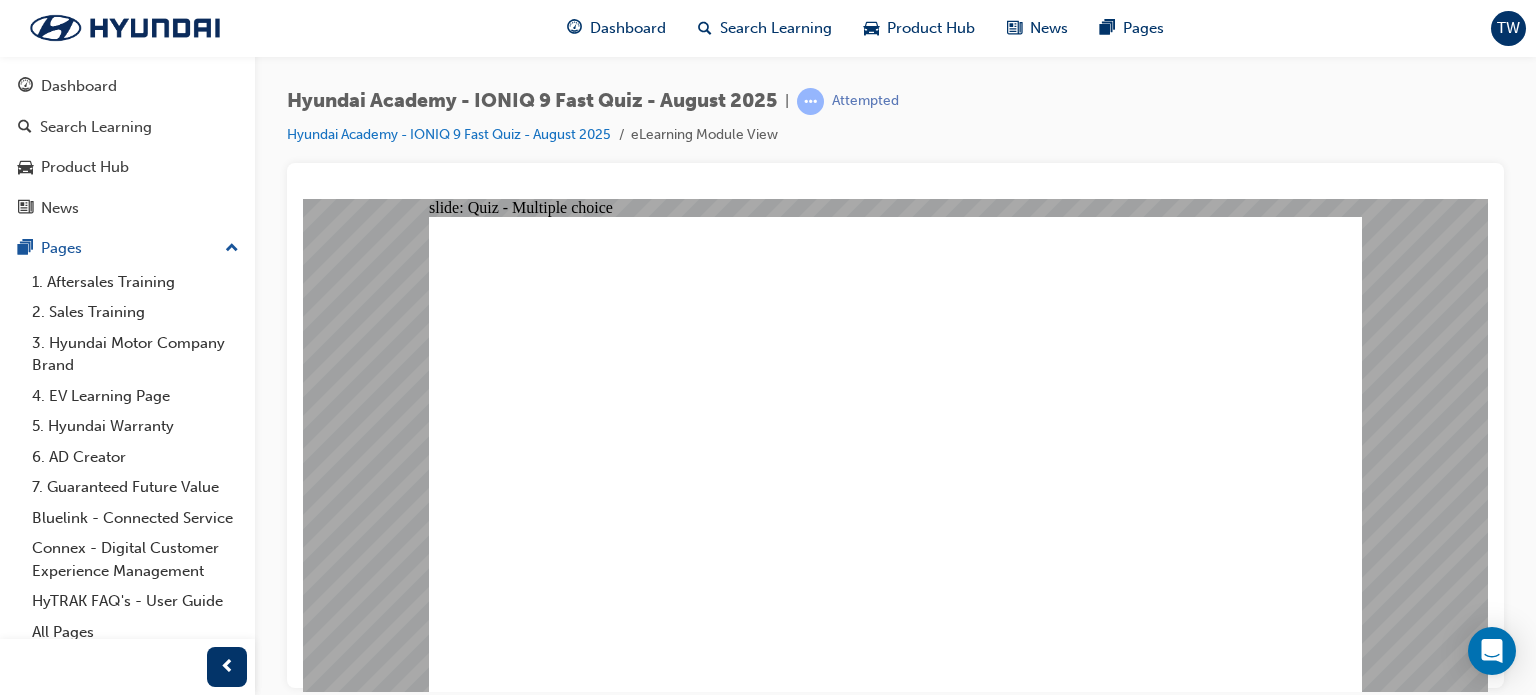 click 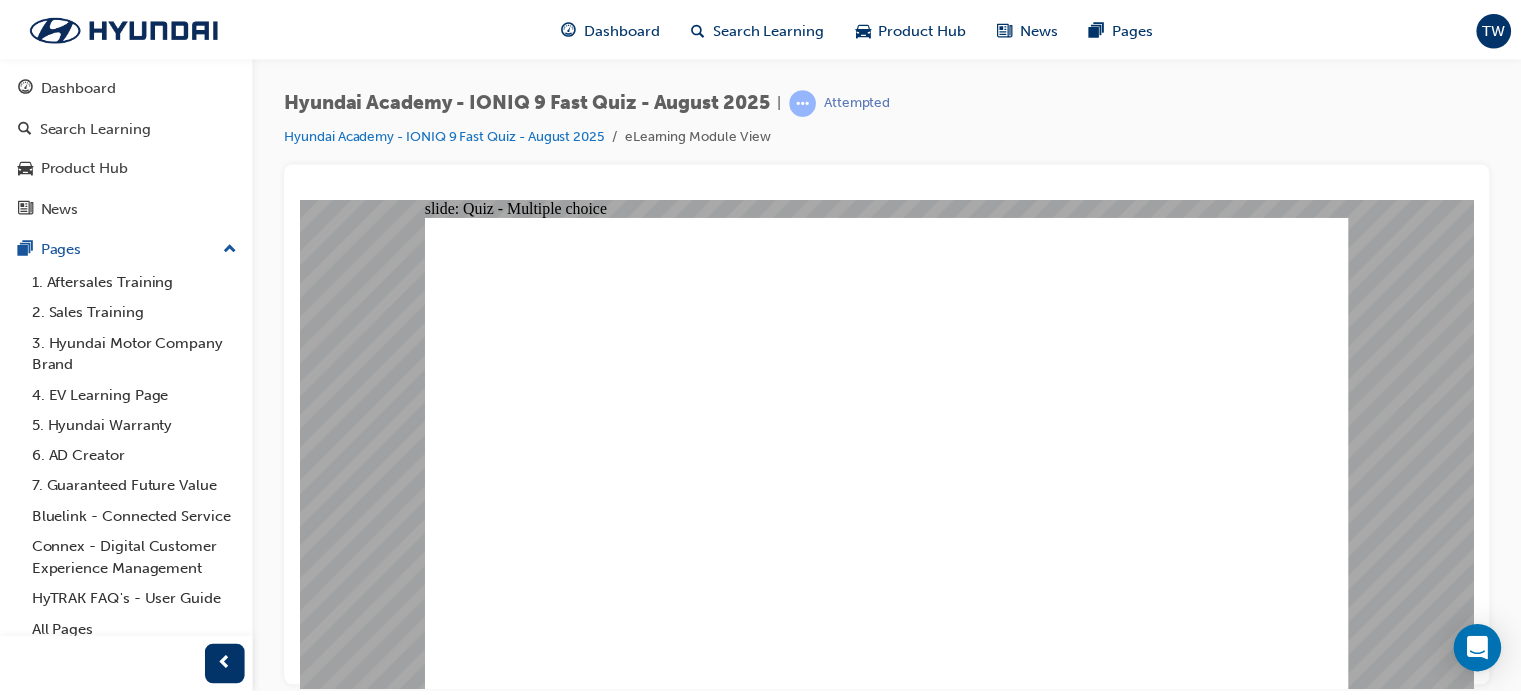 click 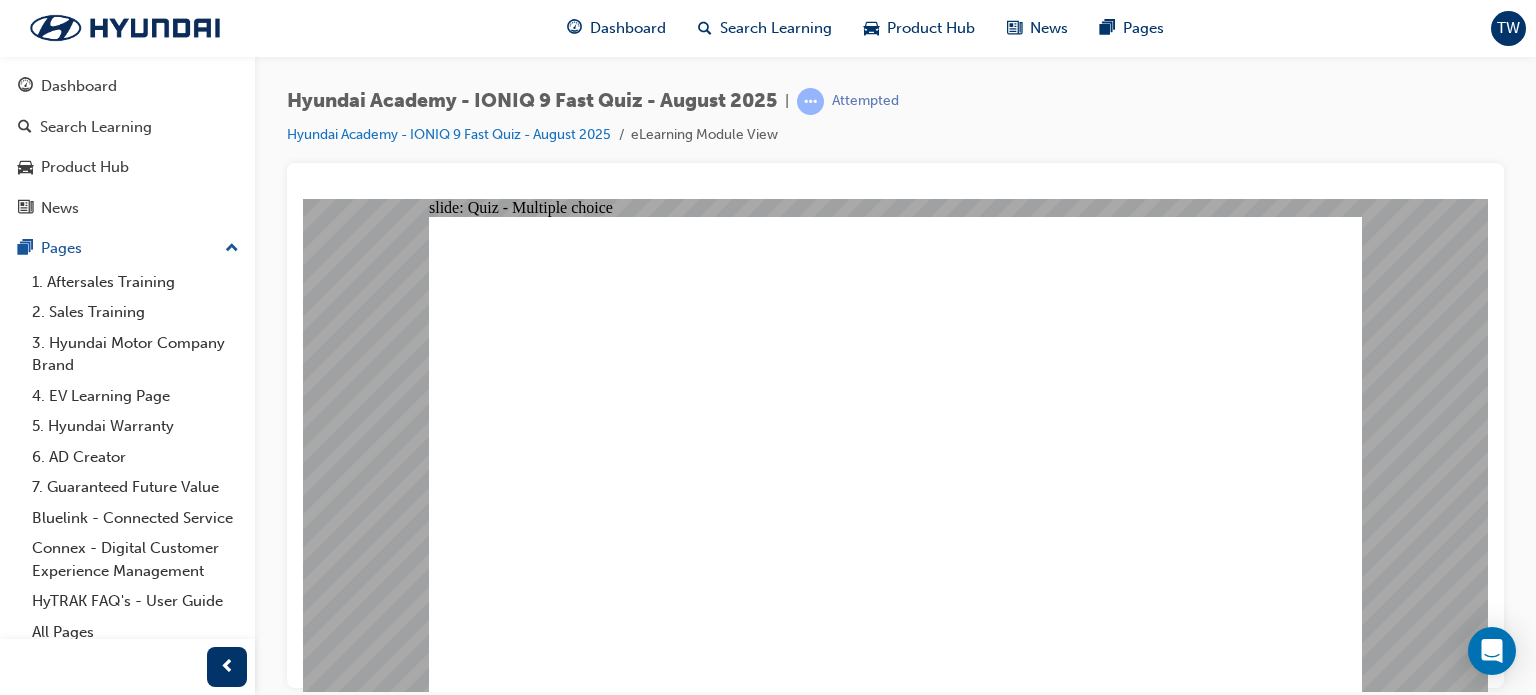click 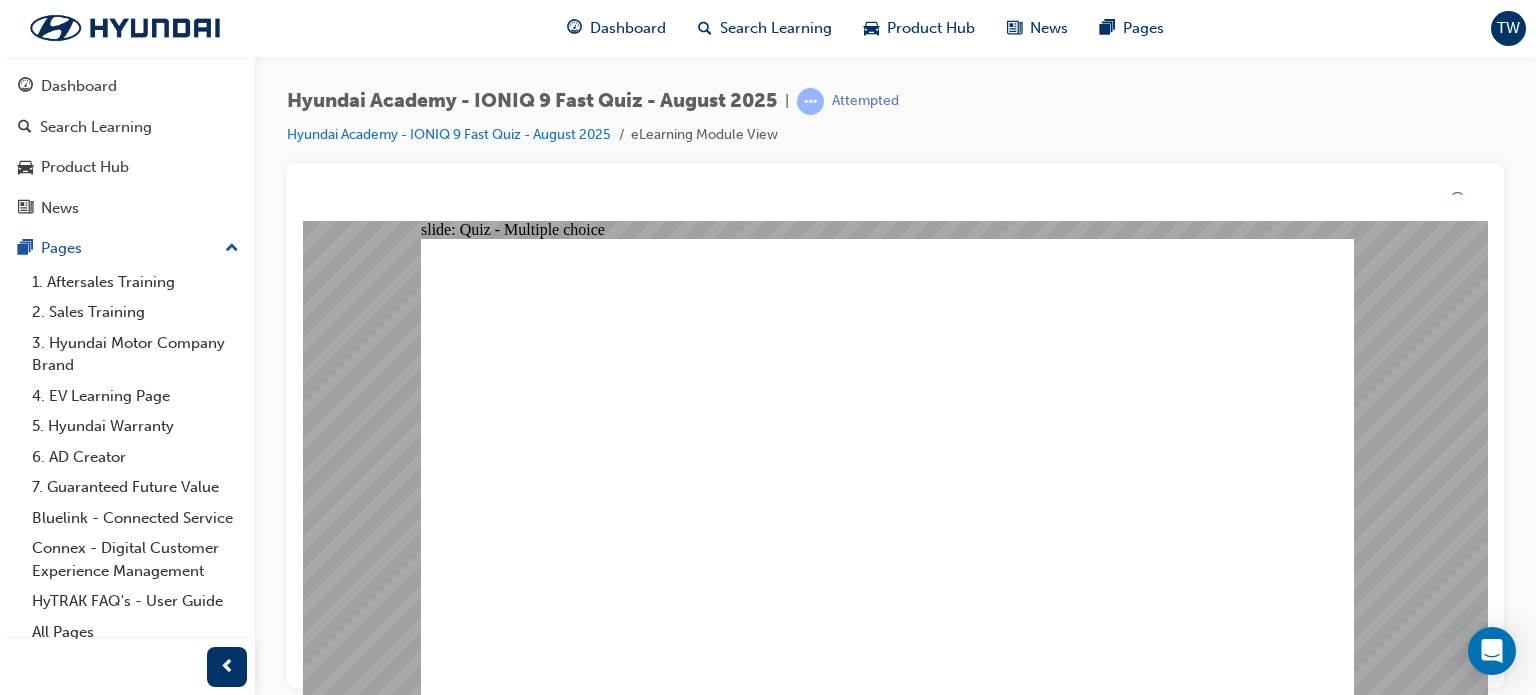 drag, startPoint x: 852, startPoint y: 520, endPoint x: 853, endPoint y: 542, distance: 22.022715 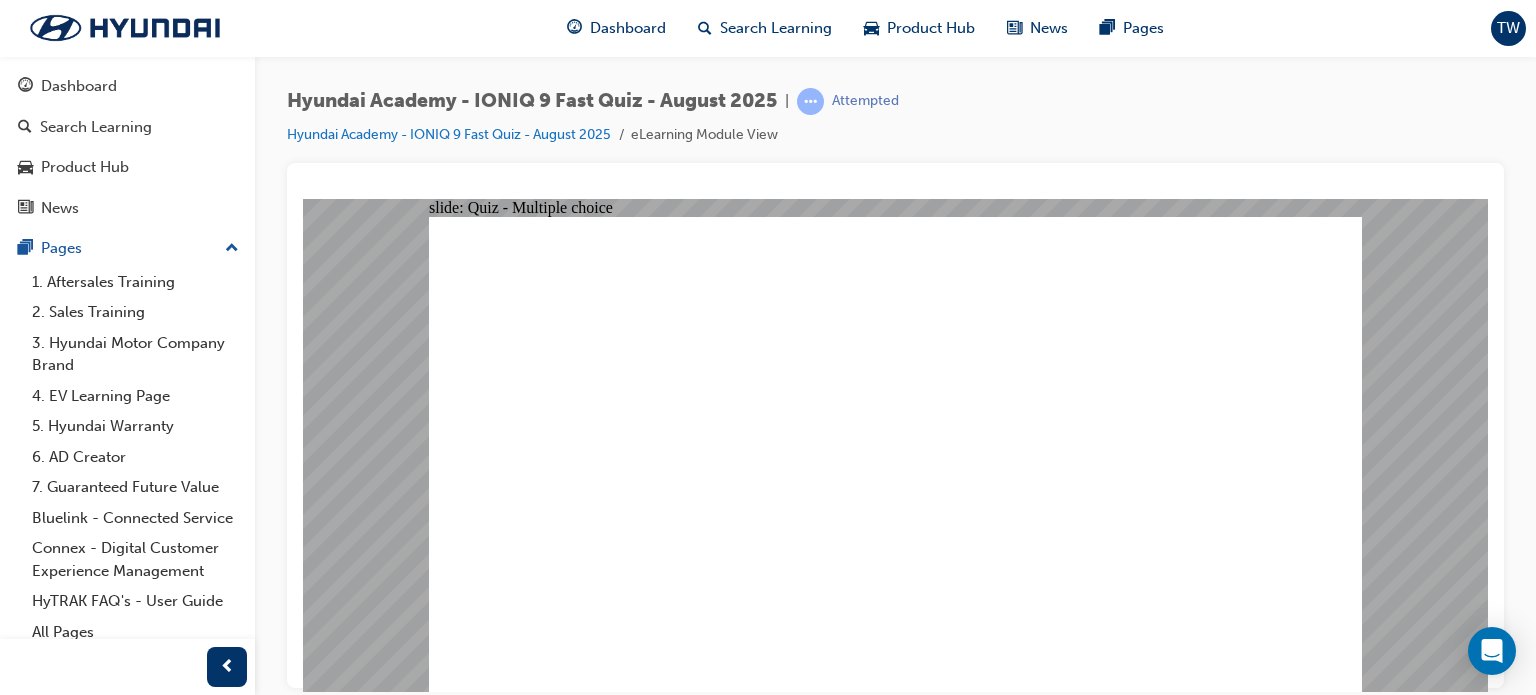 click 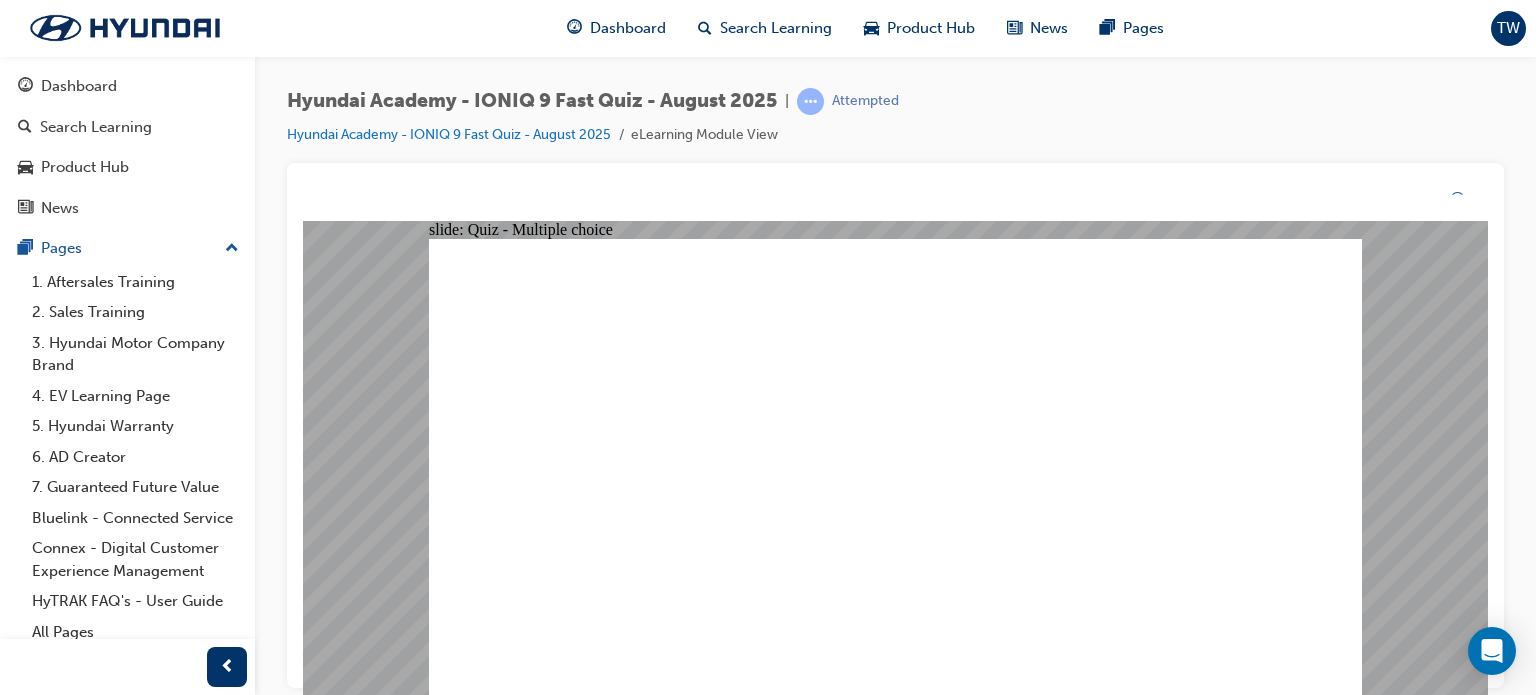 click 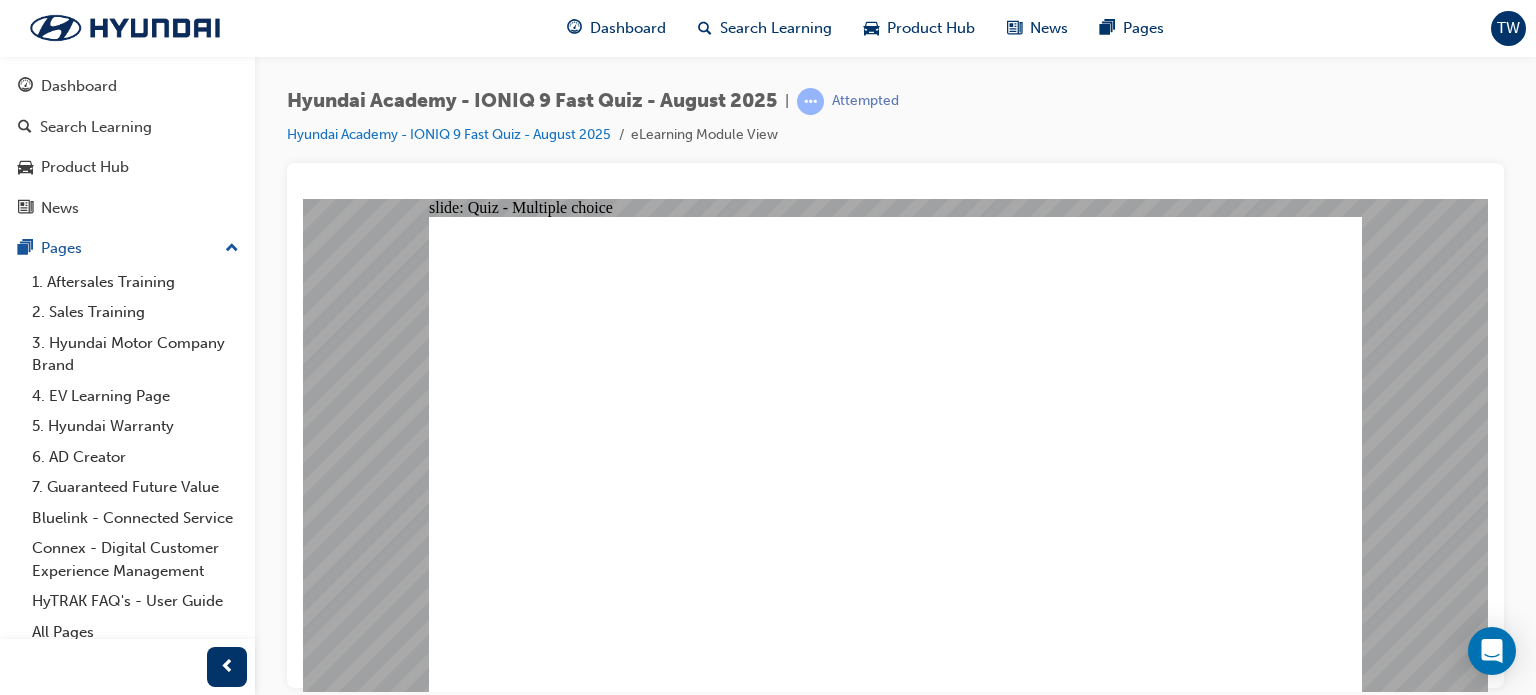 click 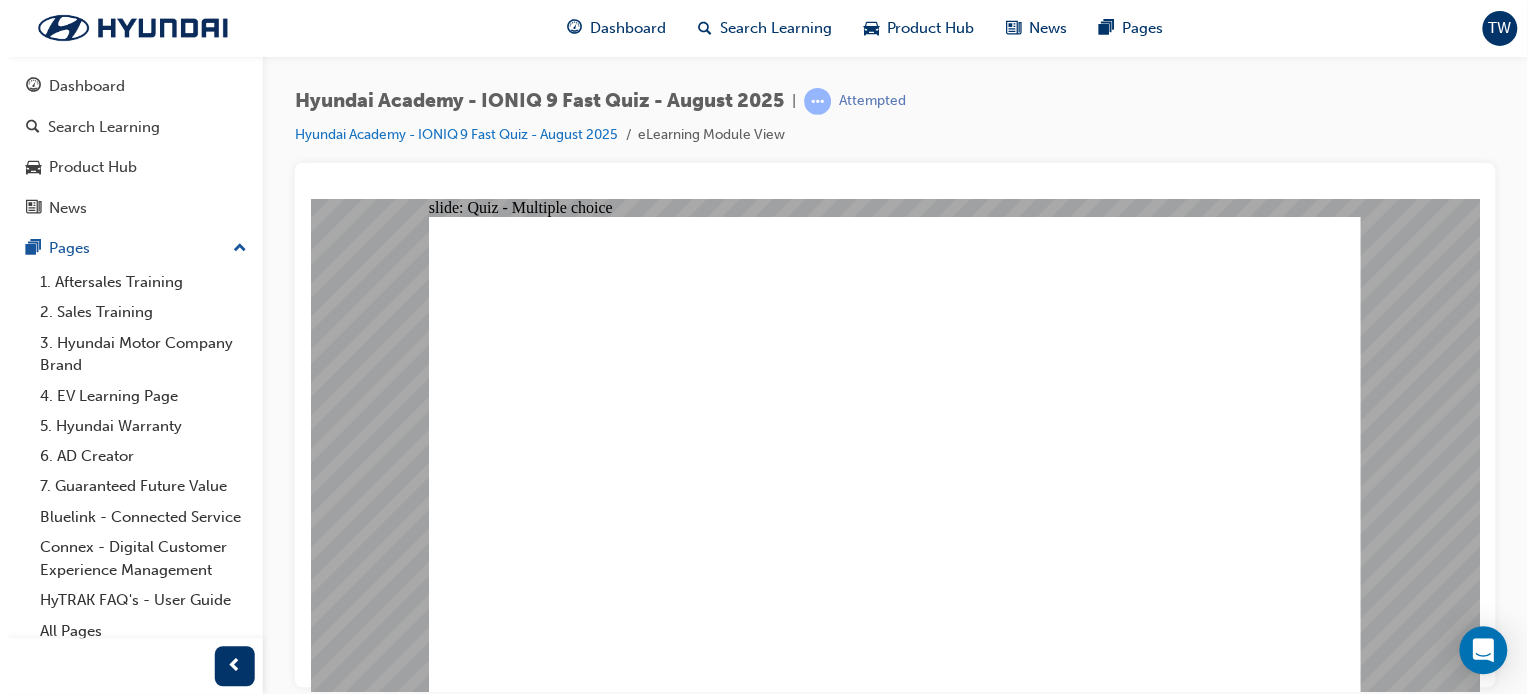 click 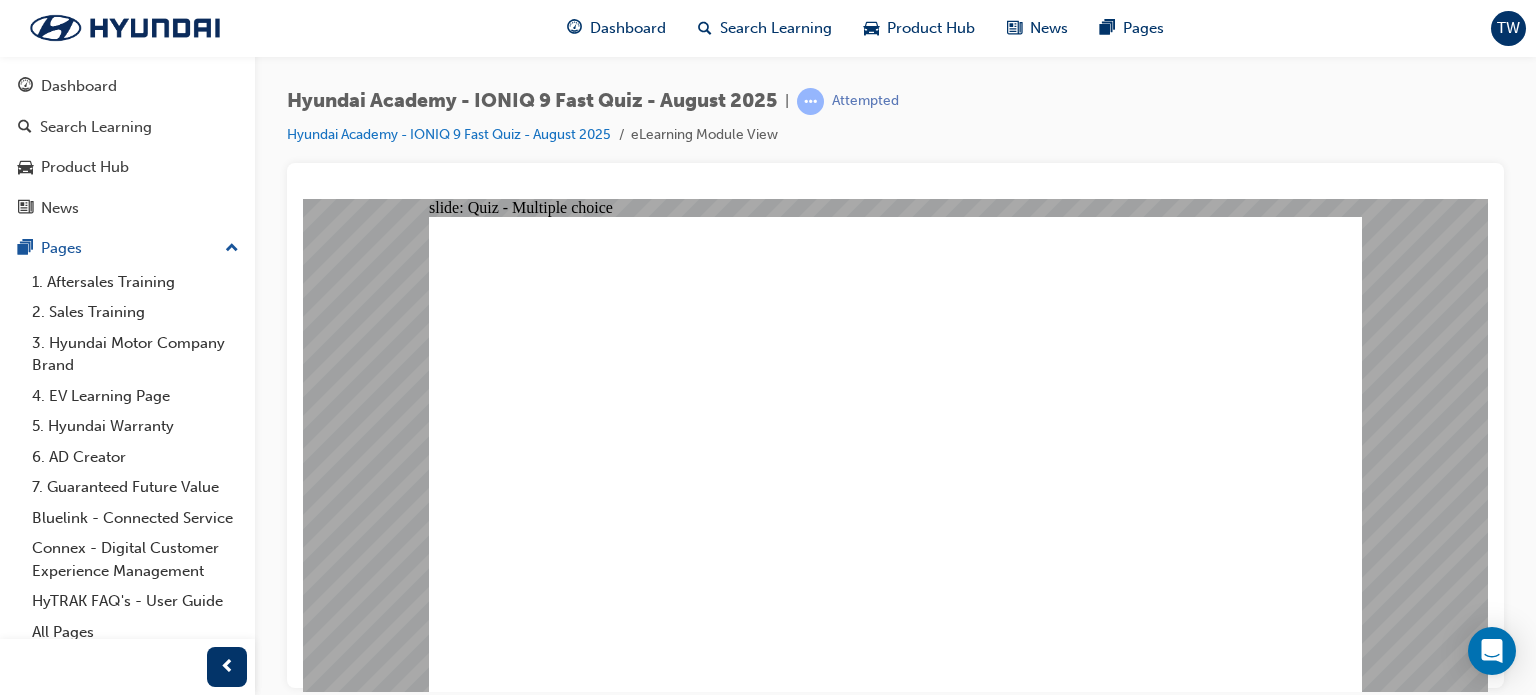 click 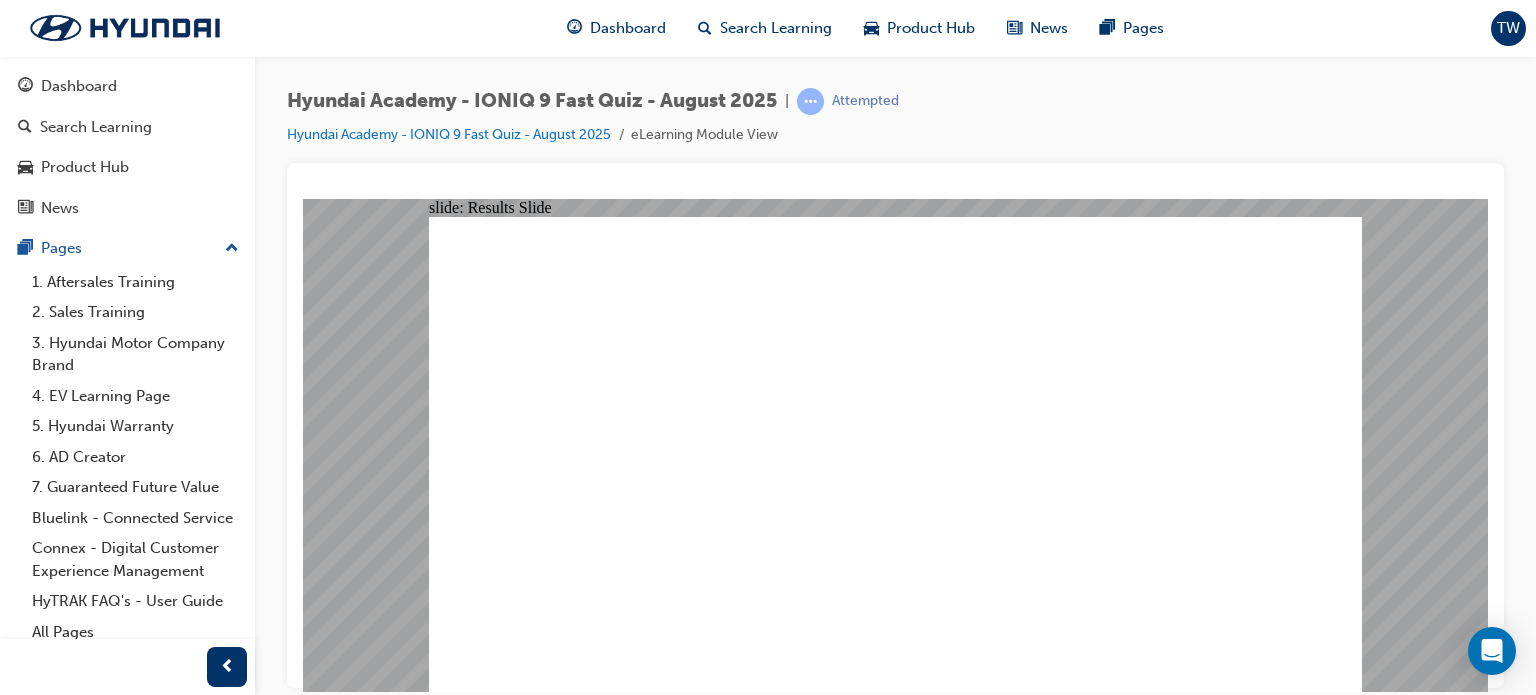 click 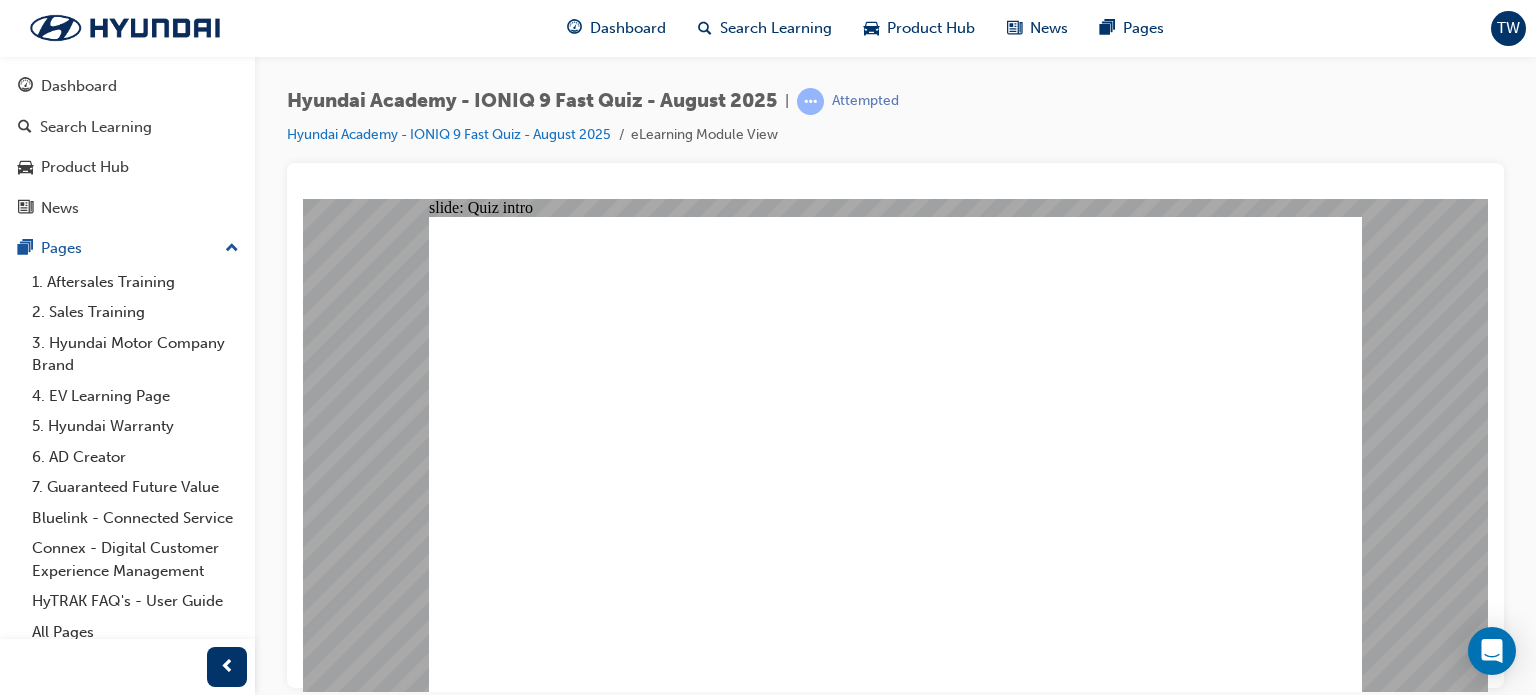 click 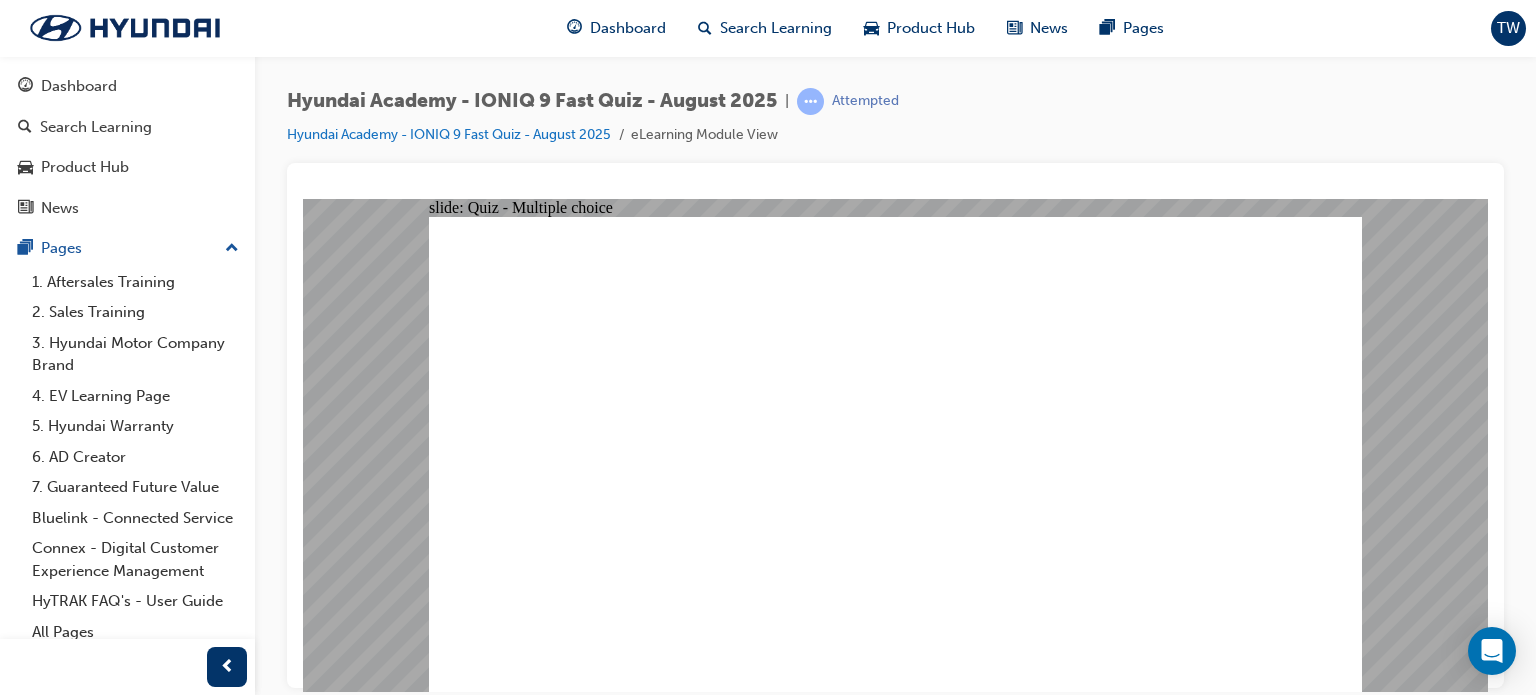 click 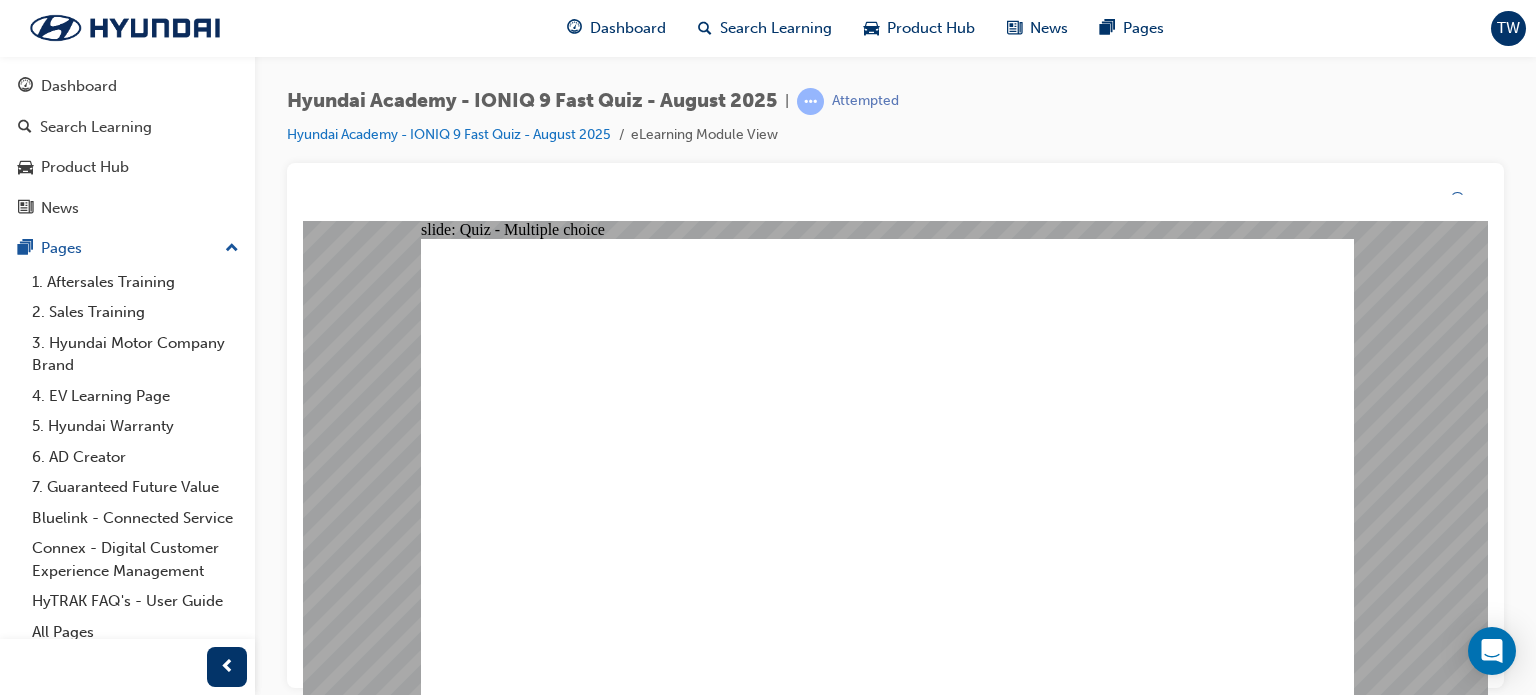 click 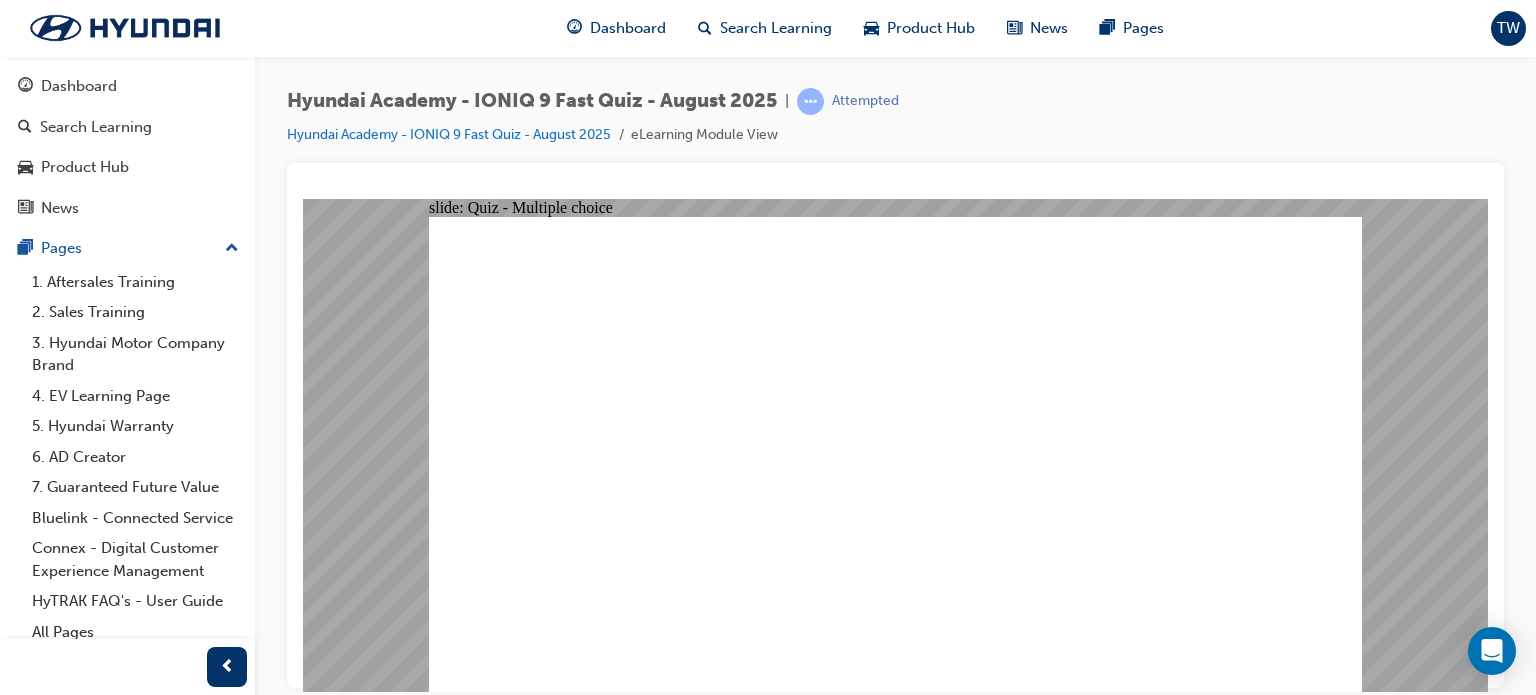 click 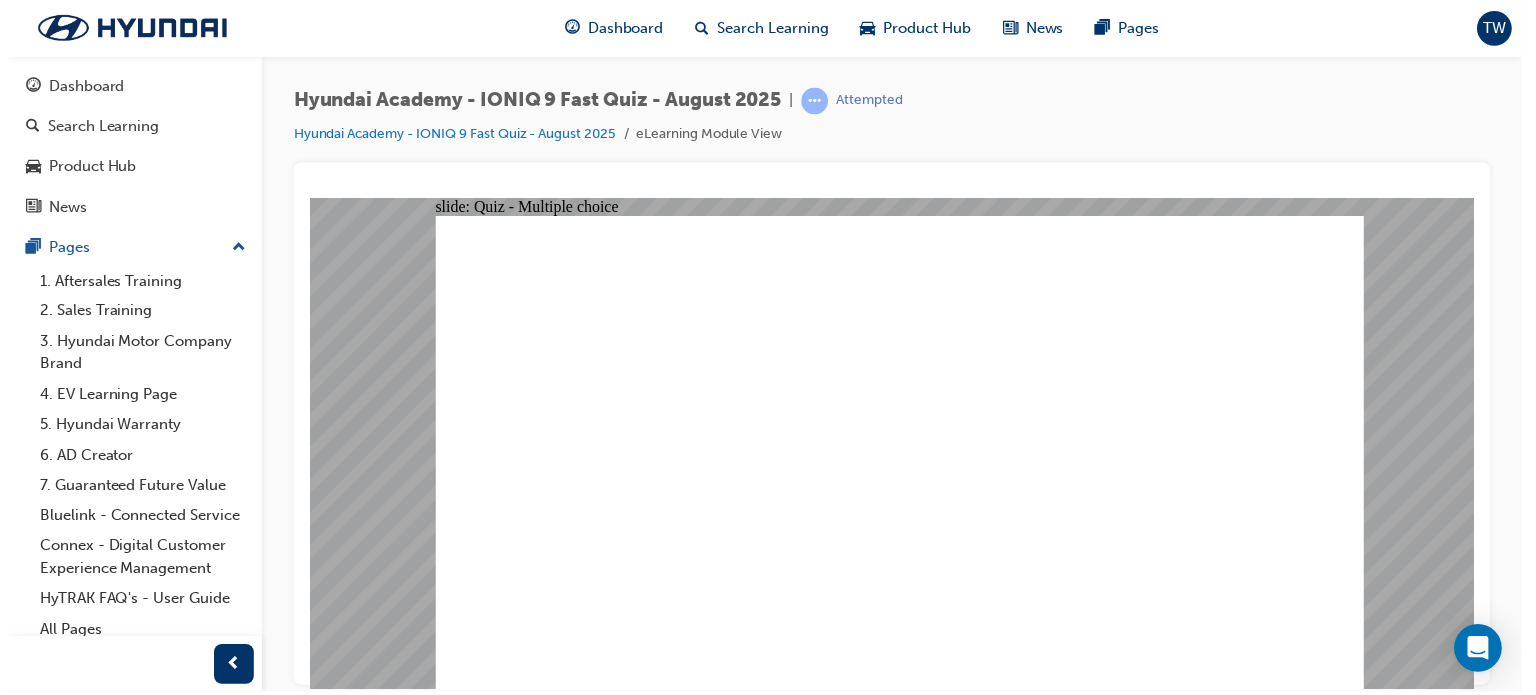 click 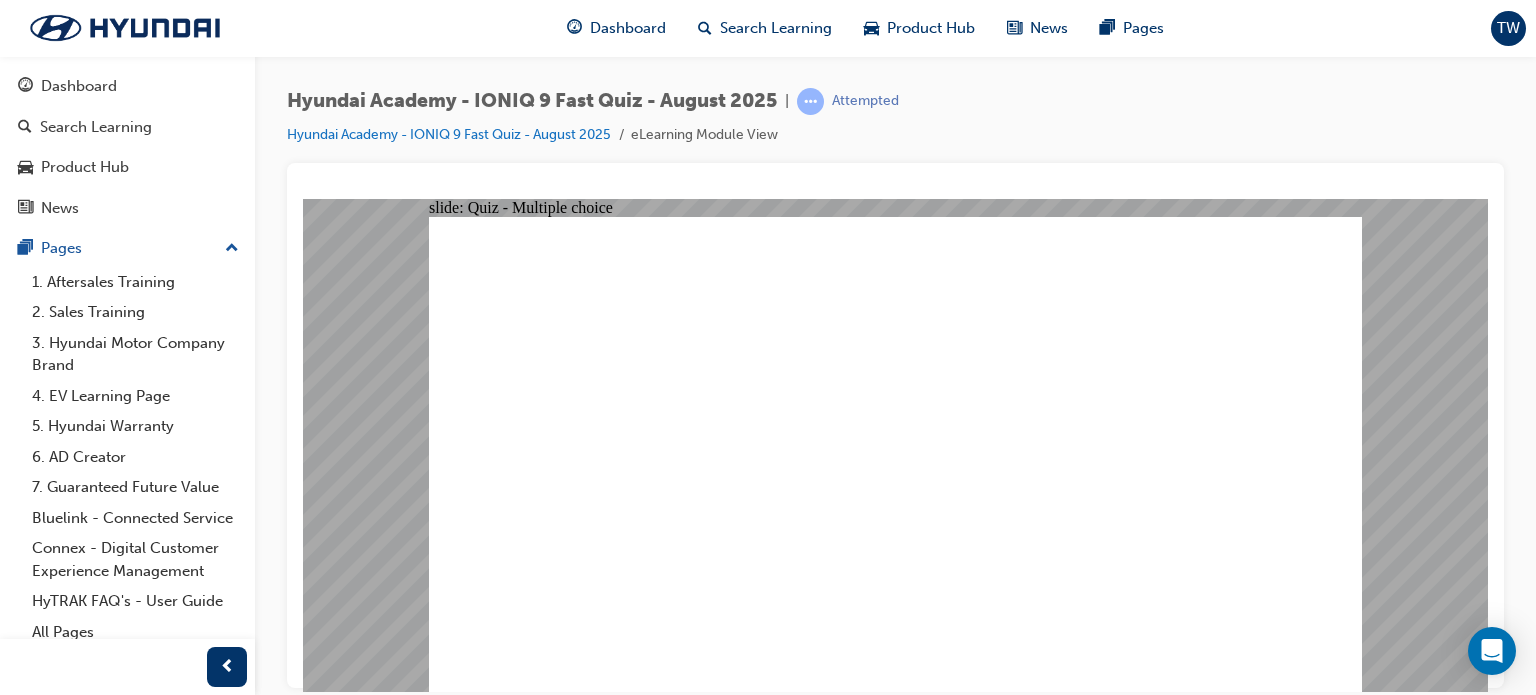 click 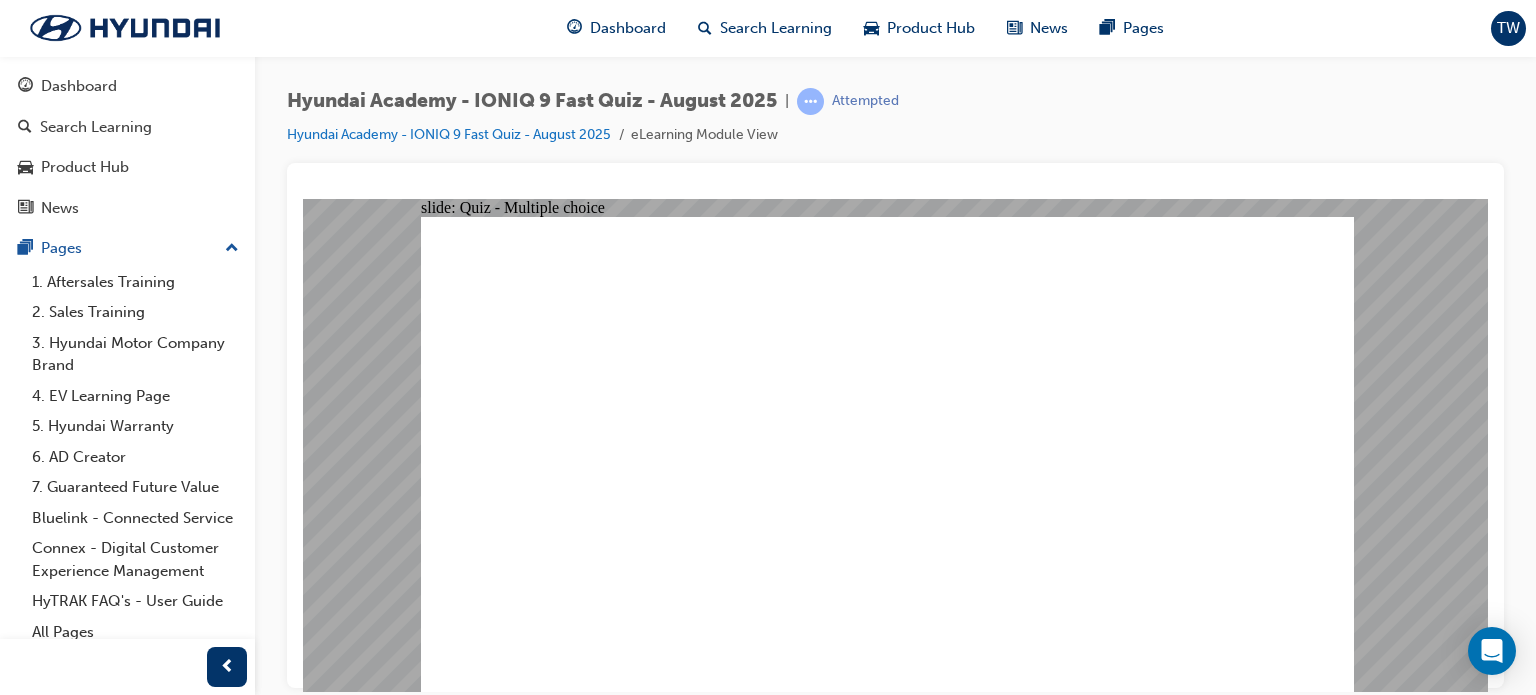 click 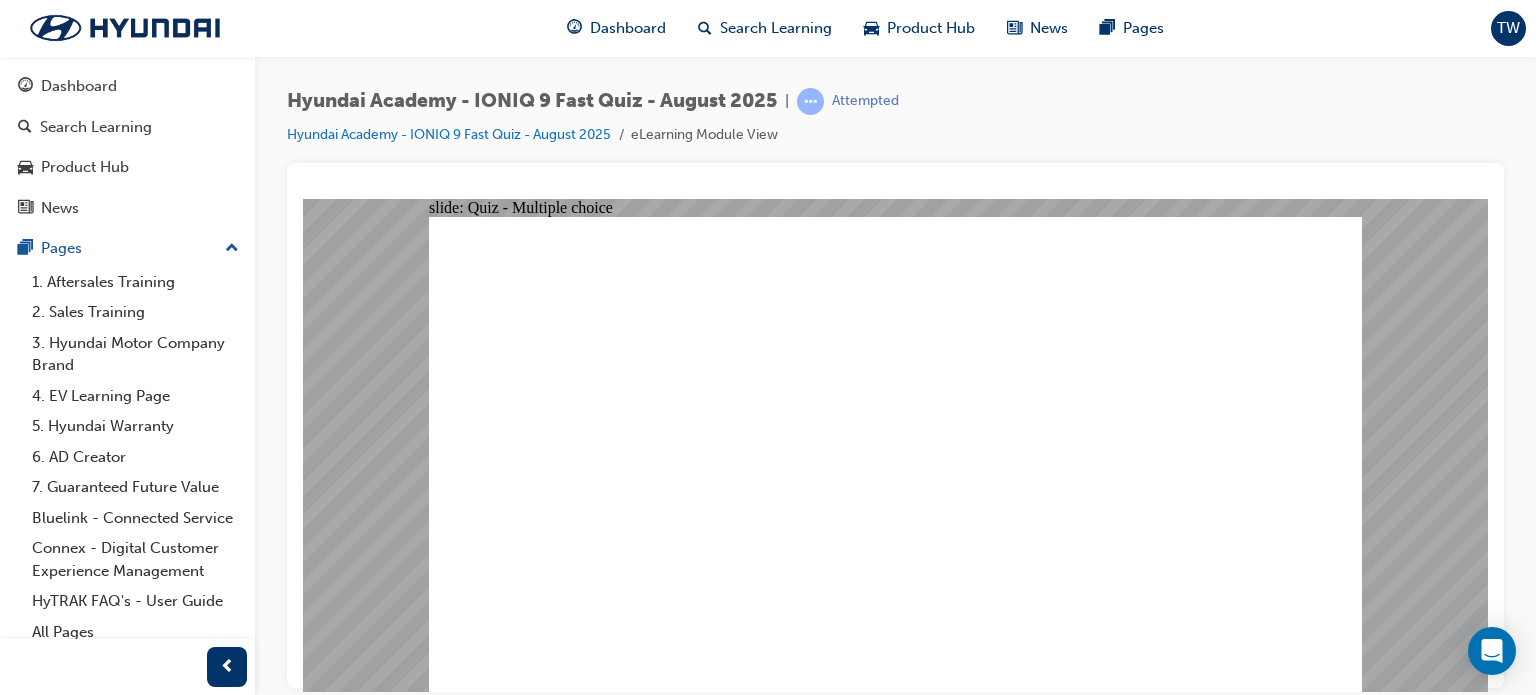 click 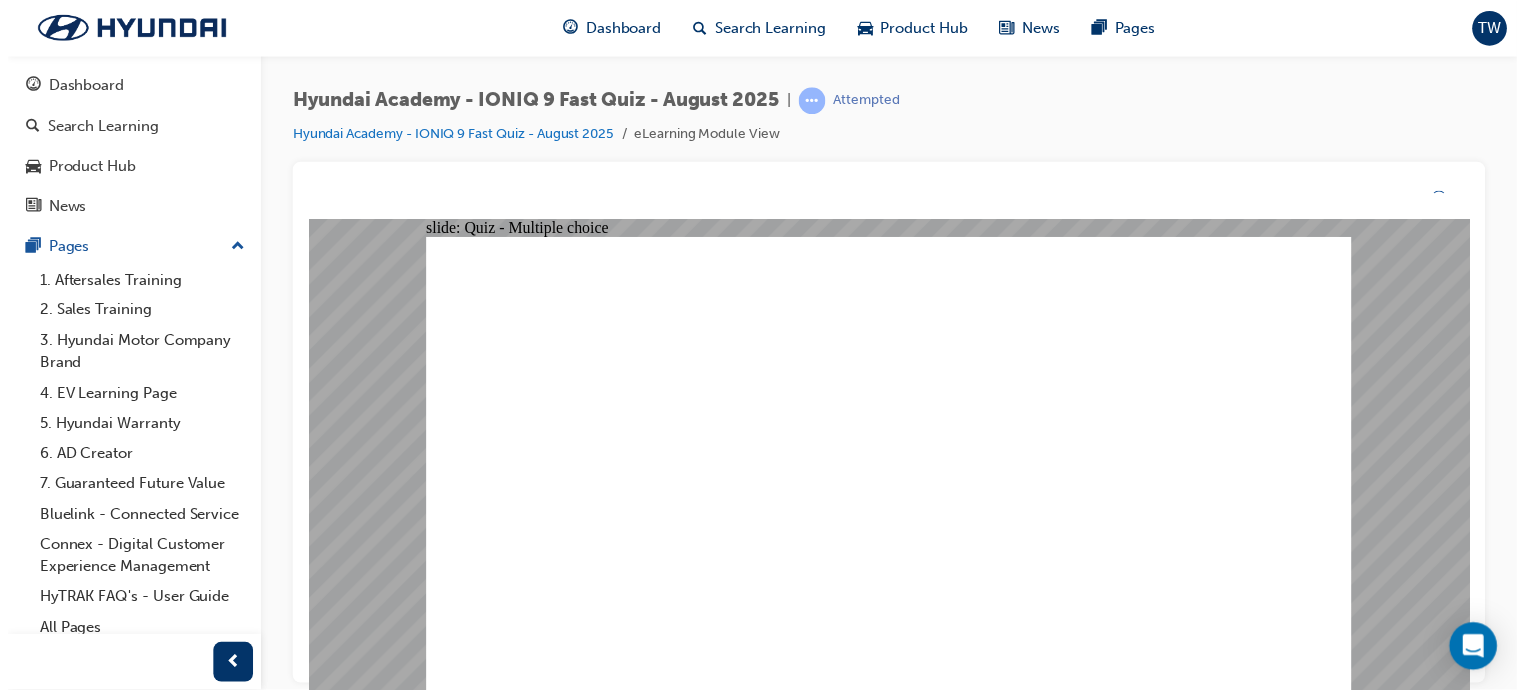 click on "You did not select the correct response. Close" at bounding box center [892, 2883] 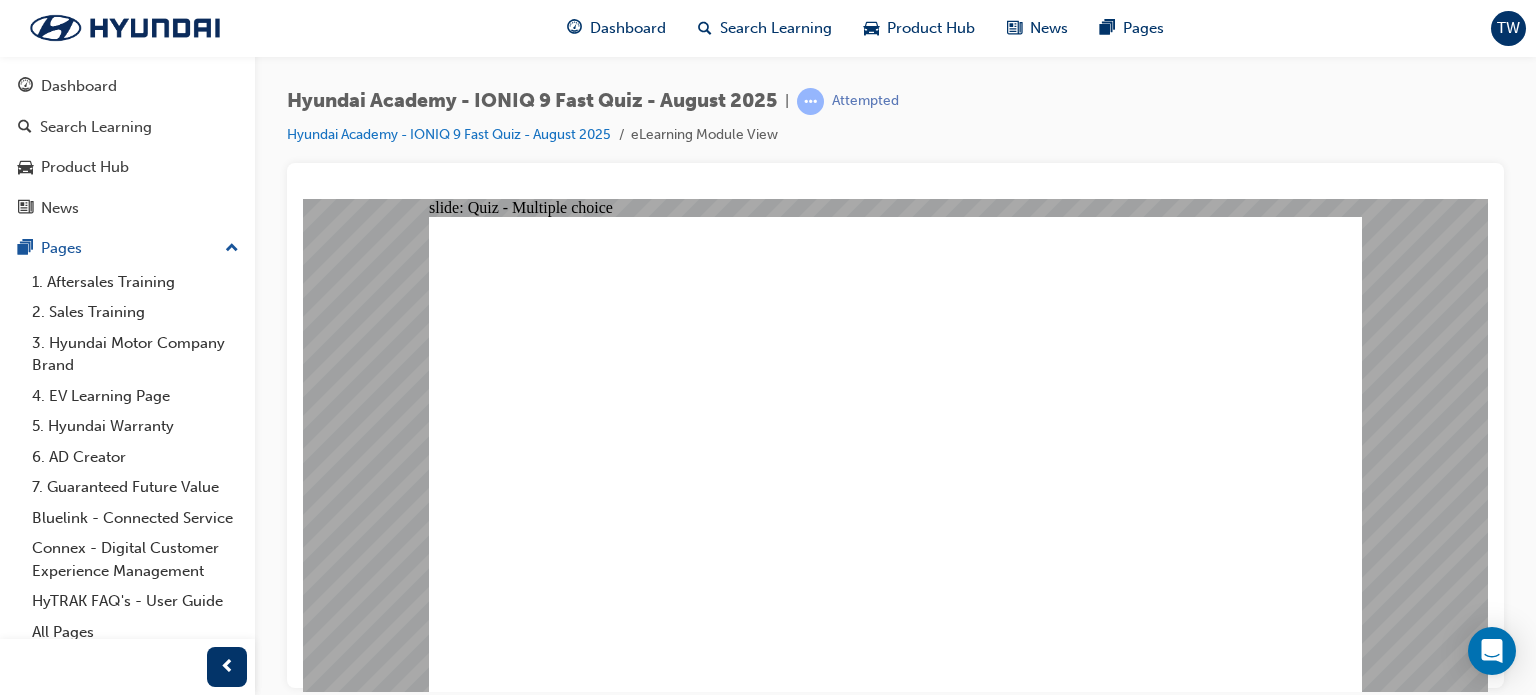 click 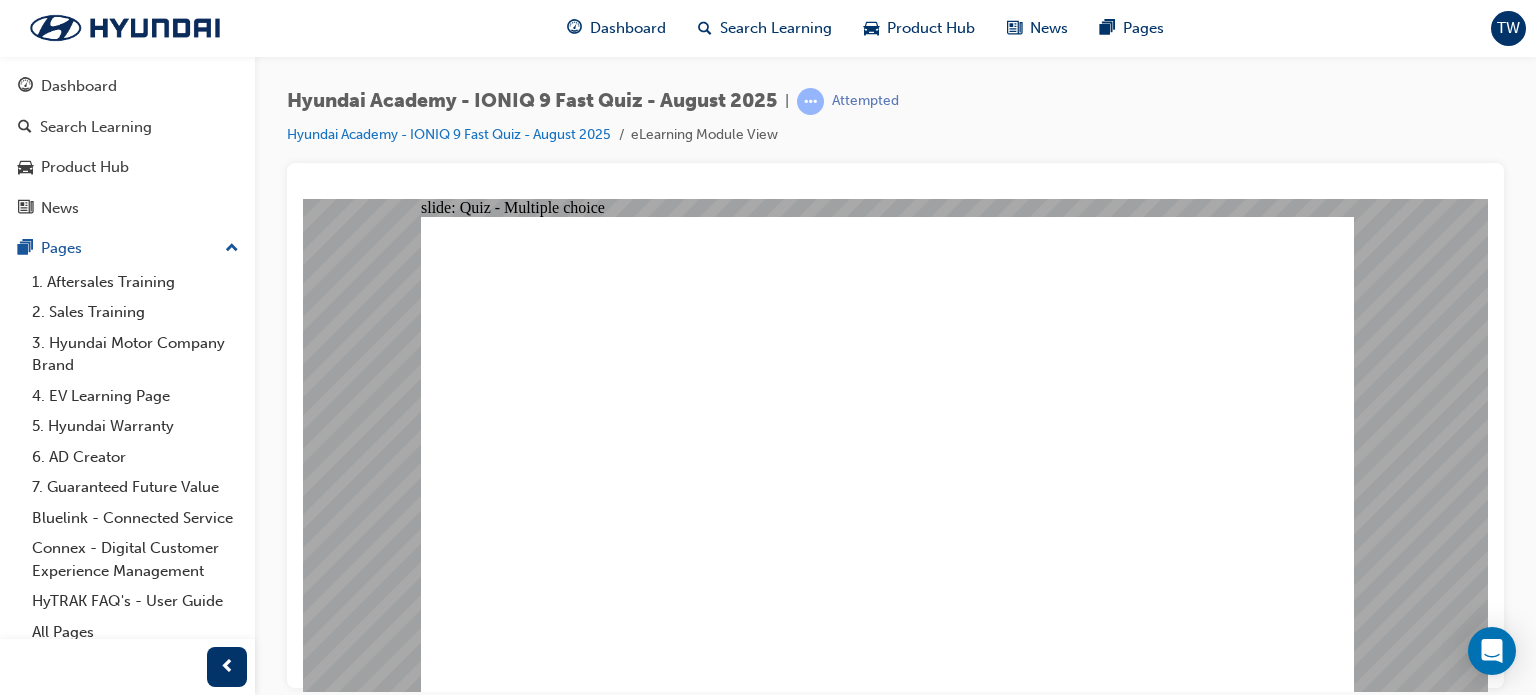click 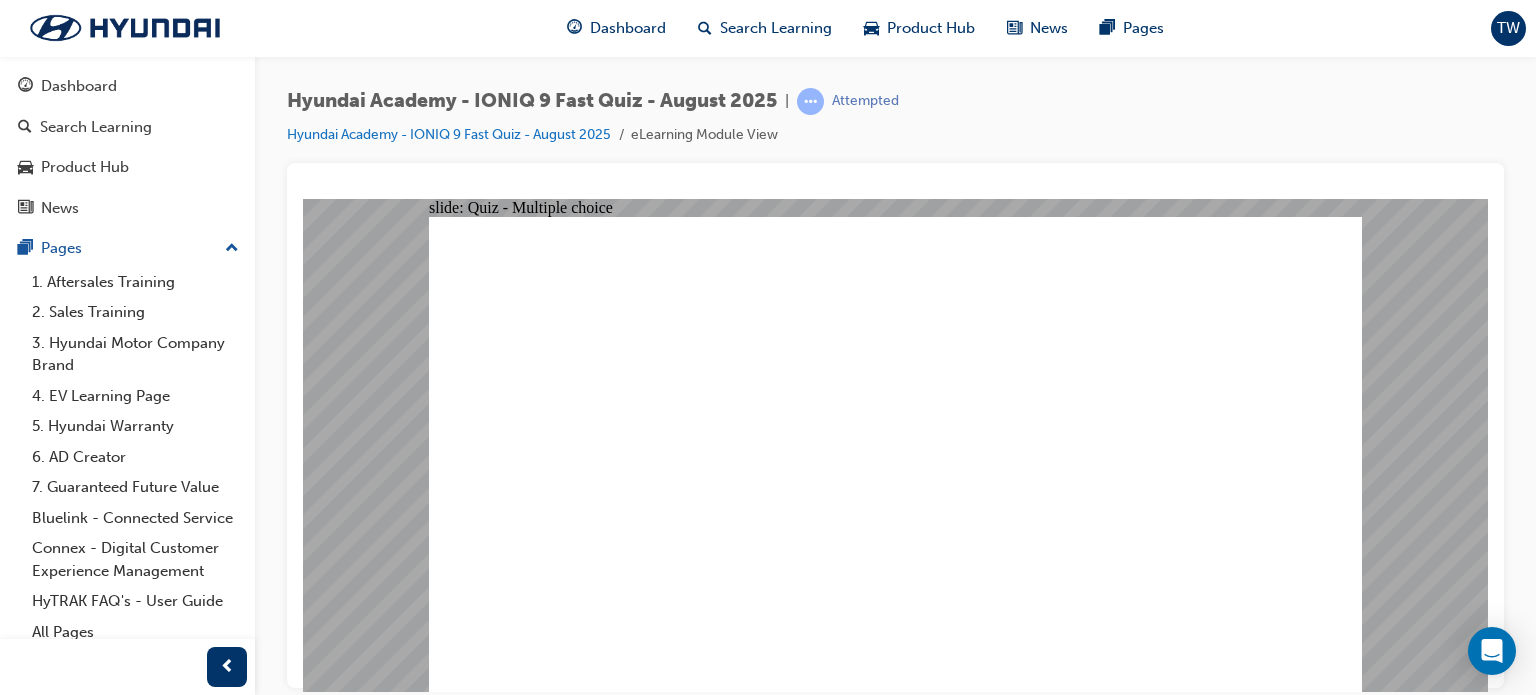 click 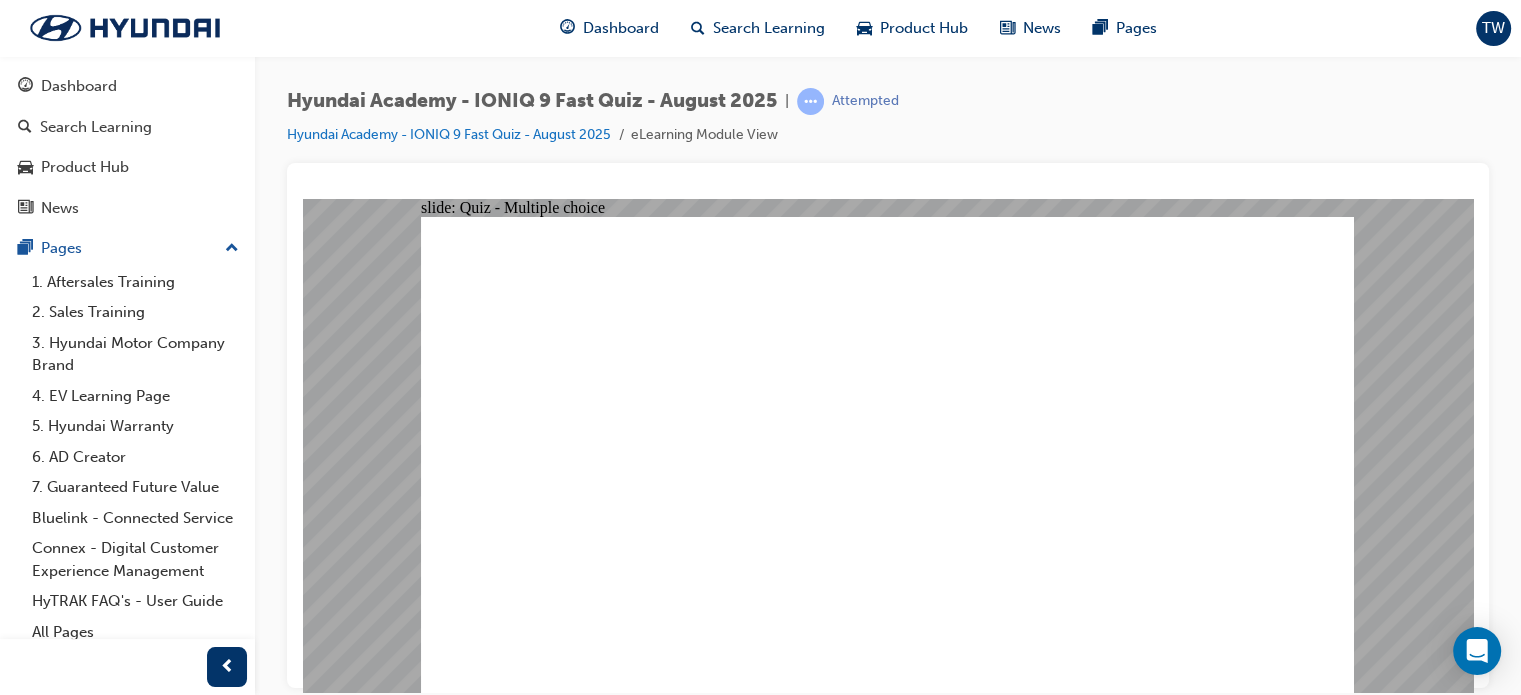 click on "That's right! You selected the correct response. Close" at bounding box center [887, 2862] 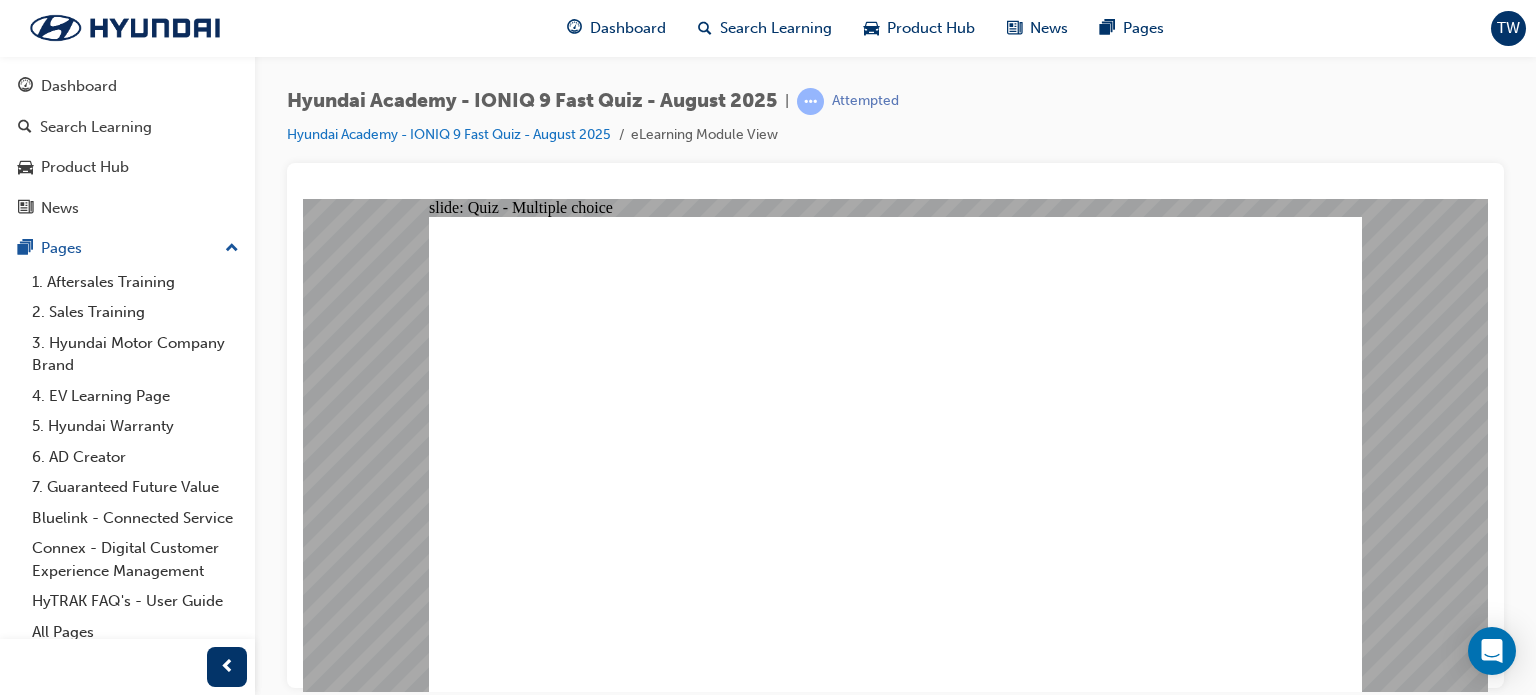 click 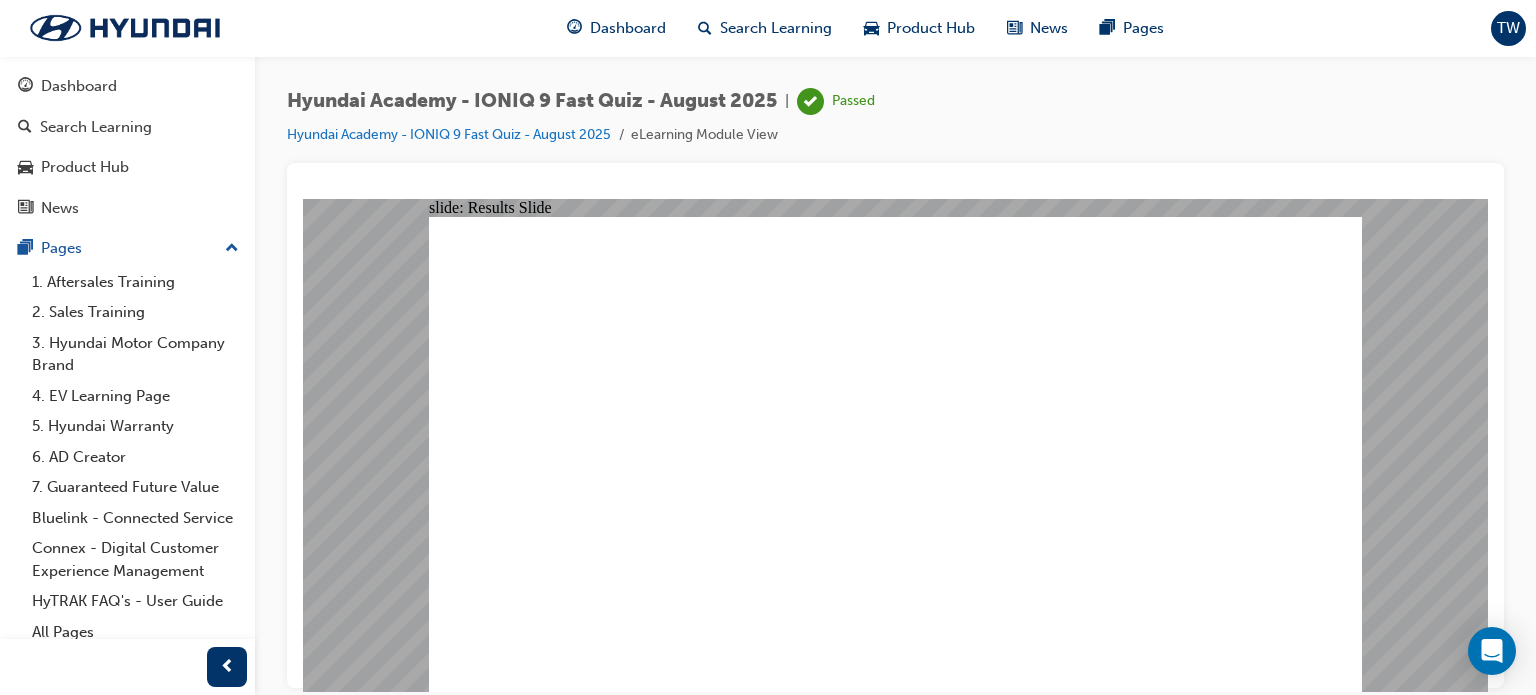 click 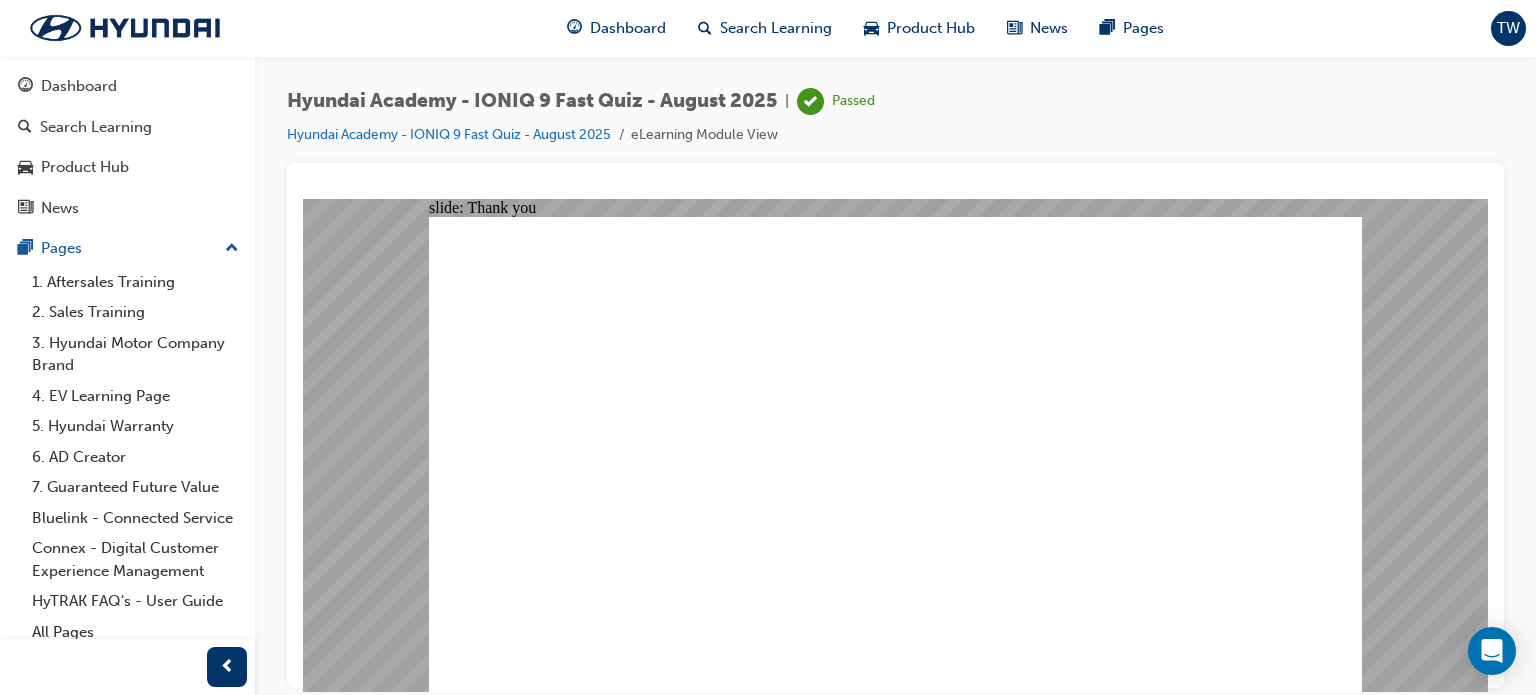 click 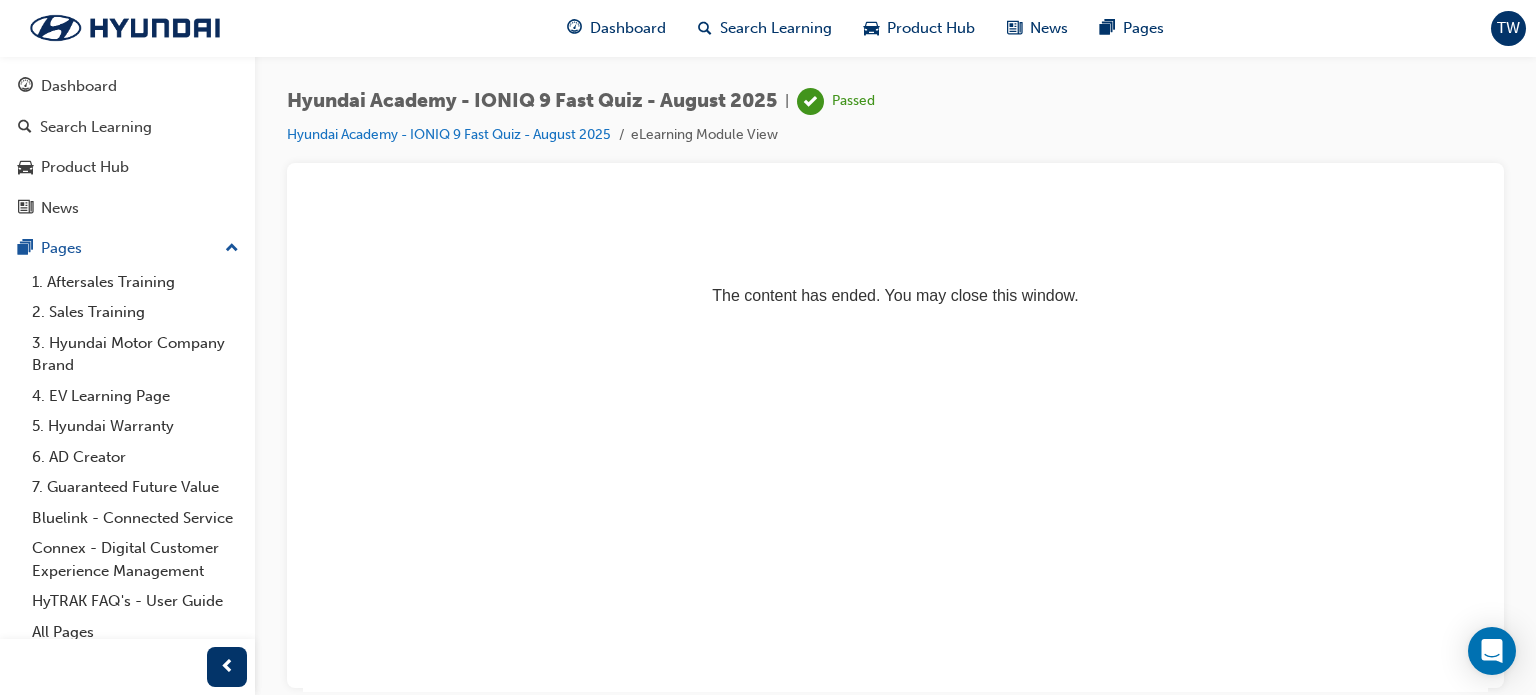 scroll, scrollTop: 0, scrollLeft: 0, axis: both 